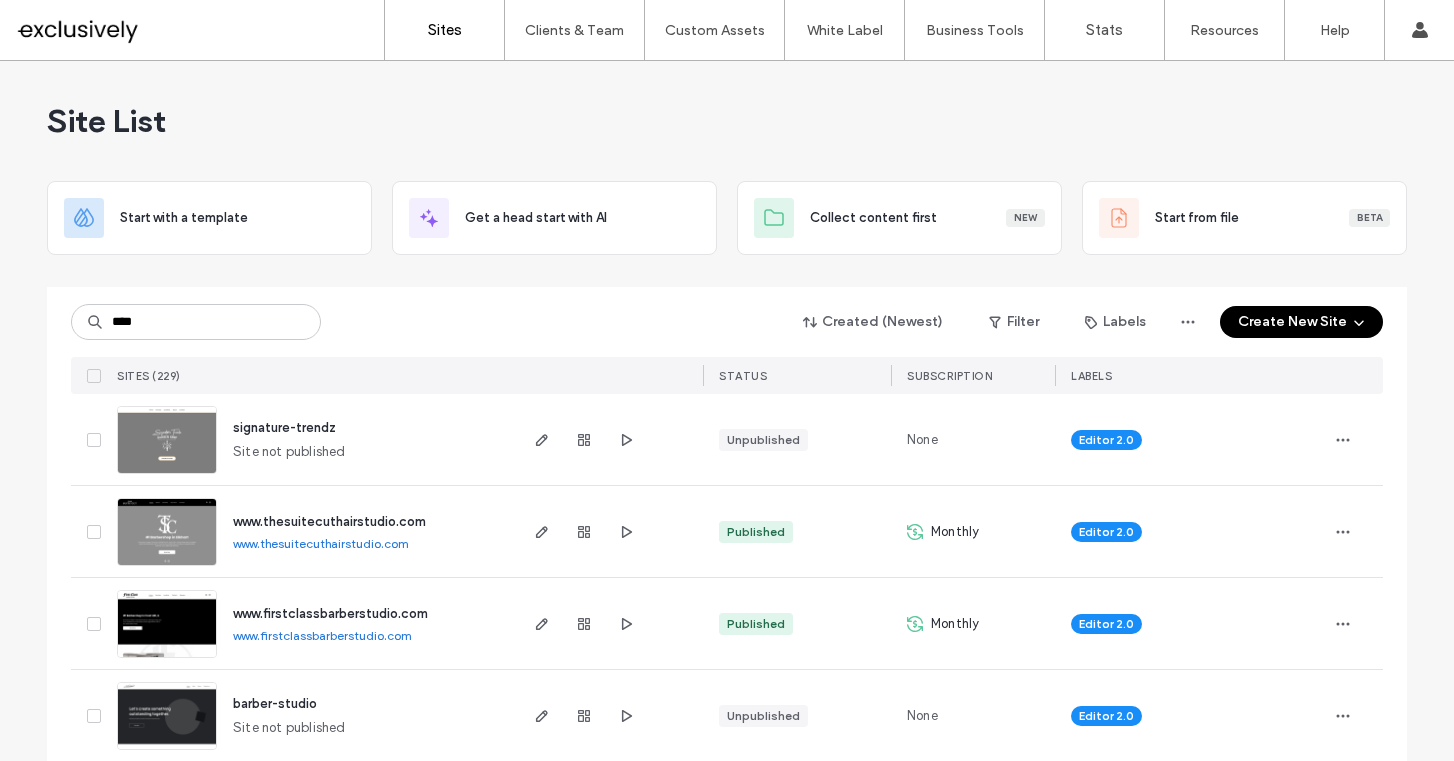 scroll, scrollTop: 0, scrollLeft: 0, axis: both 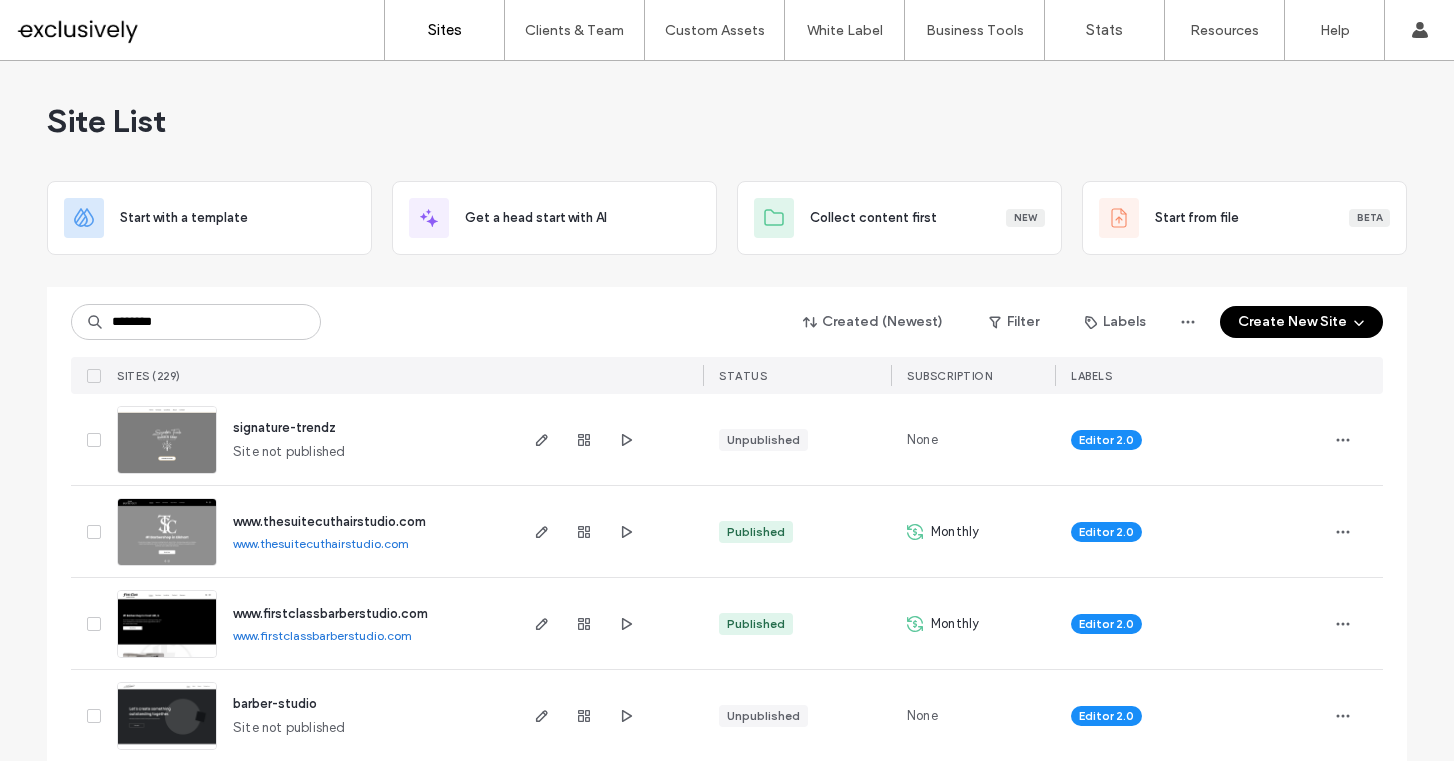 type on "********" 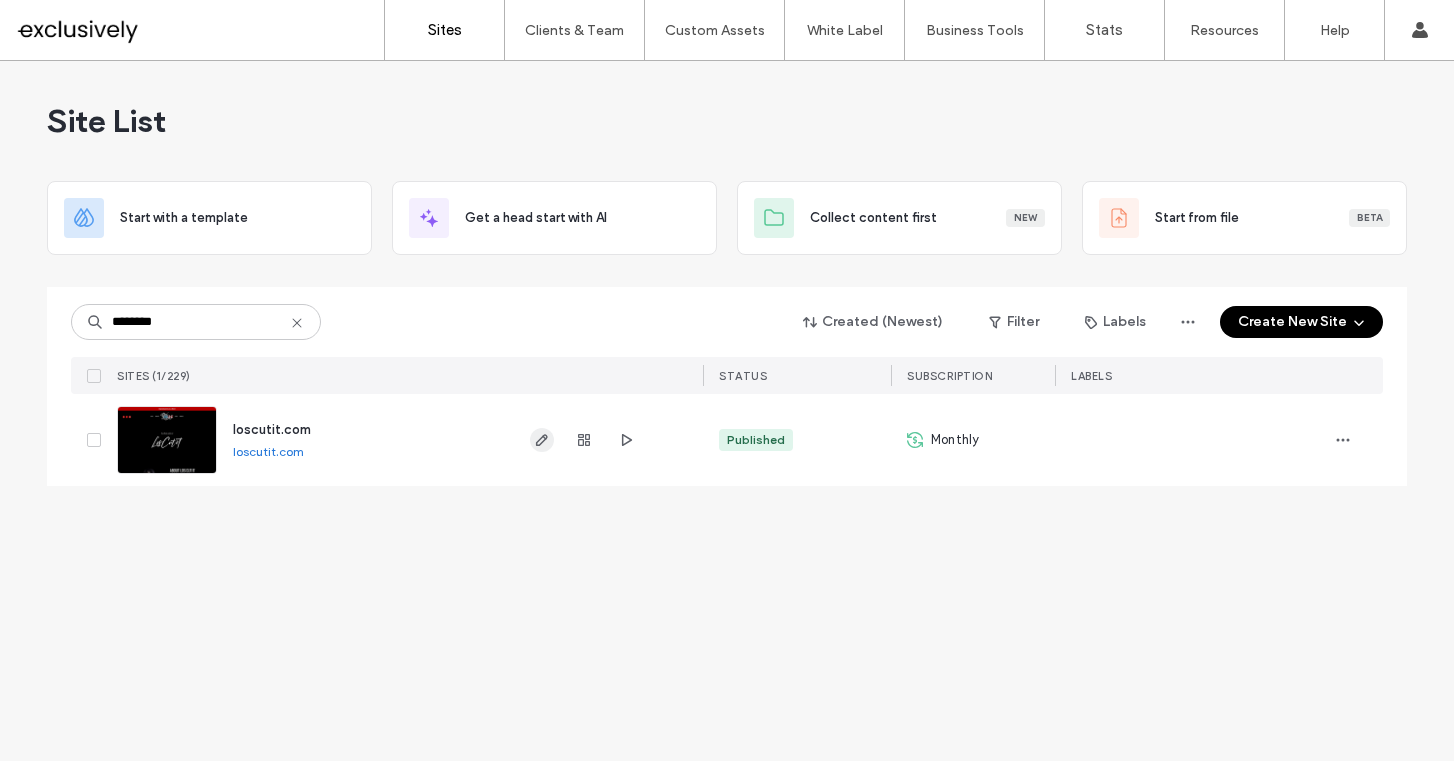 click 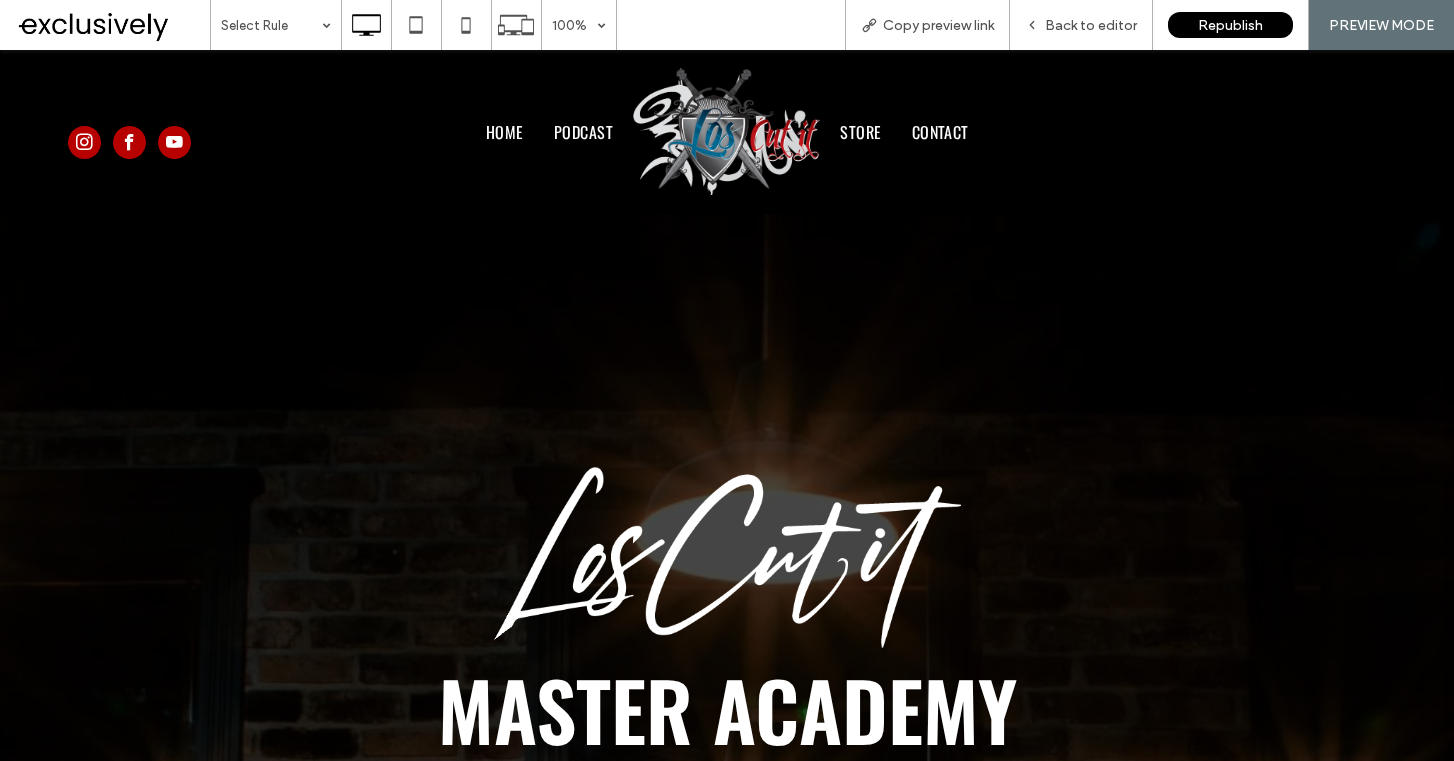 scroll, scrollTop: 0, scrollLeft: 0, axis: both 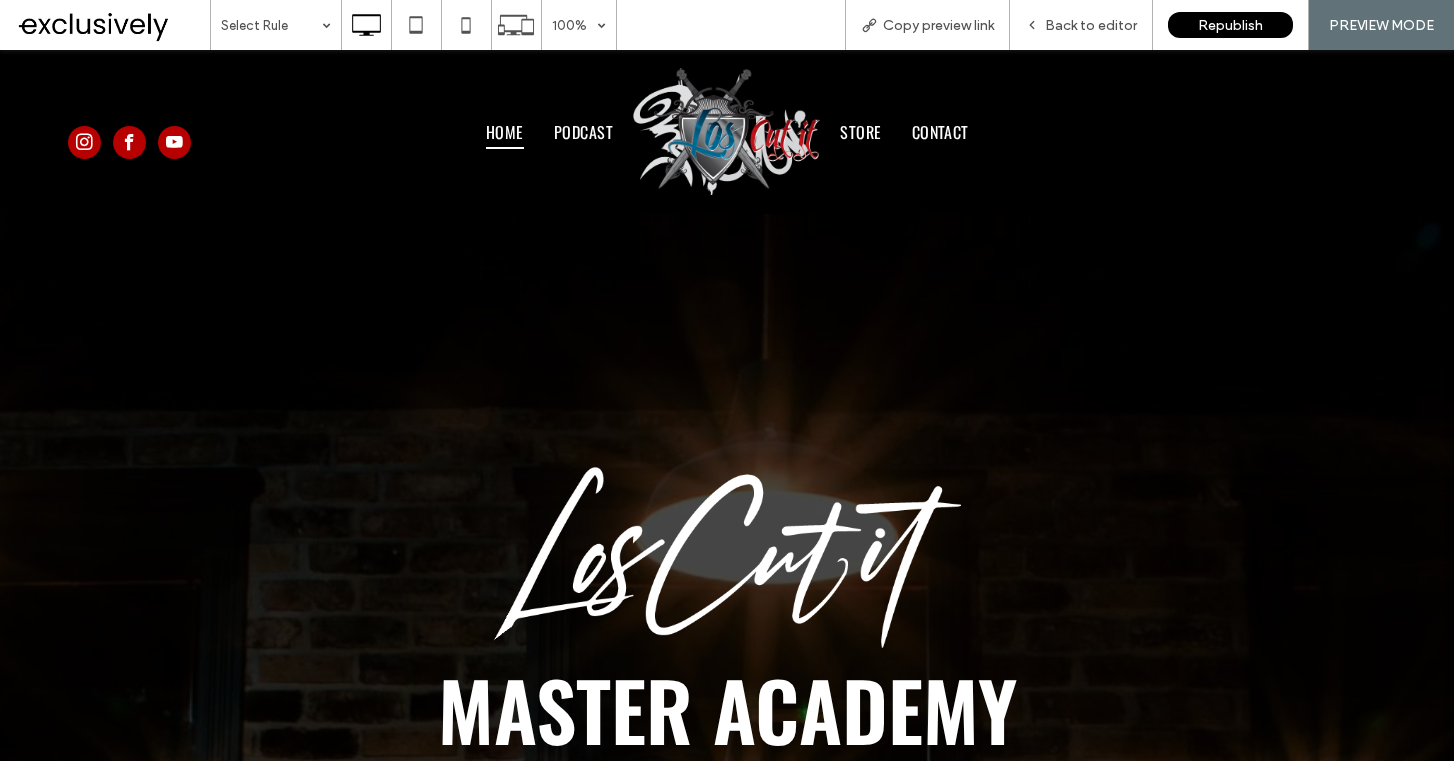 click on "Home" at bounding box center (505, 131) 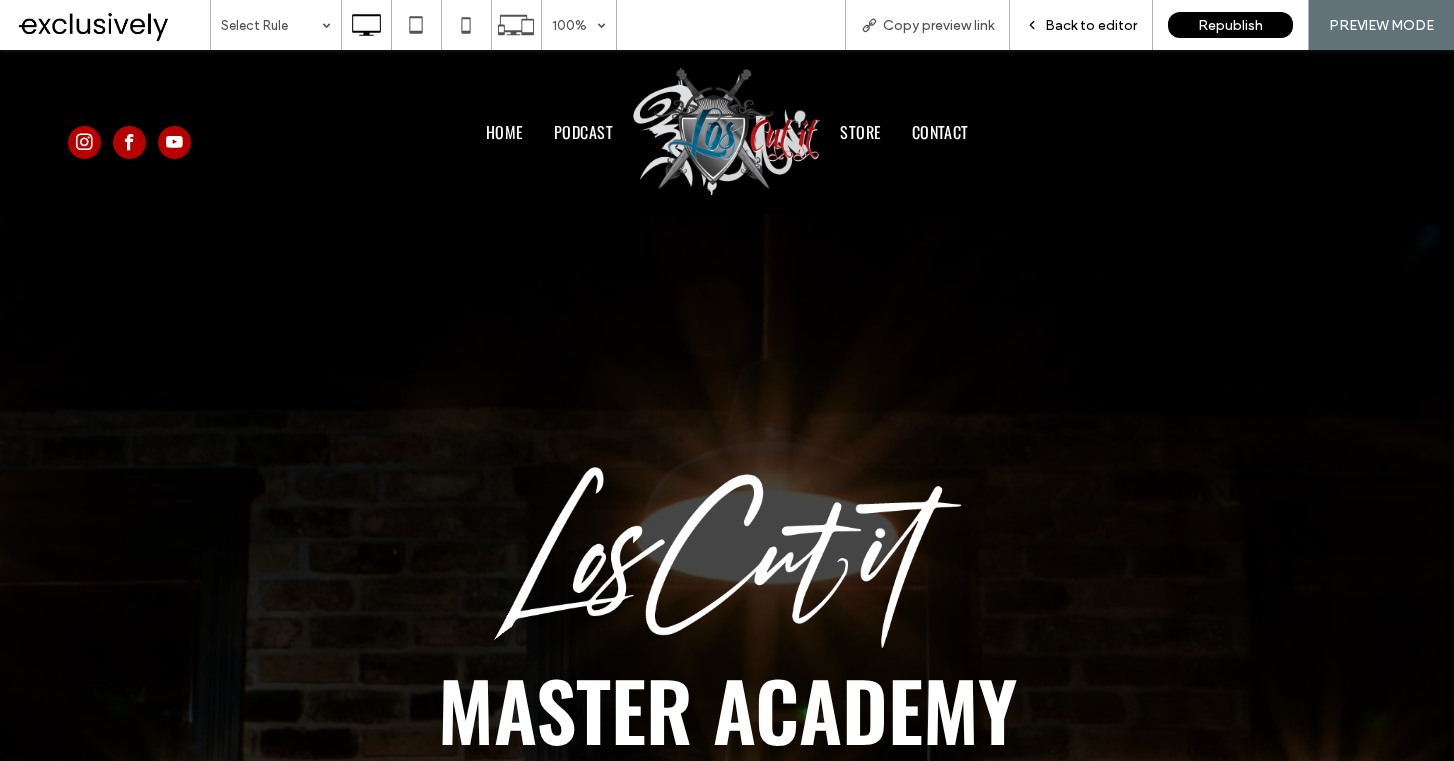 click on "Back to editor" at bounding box center (1091, 25) 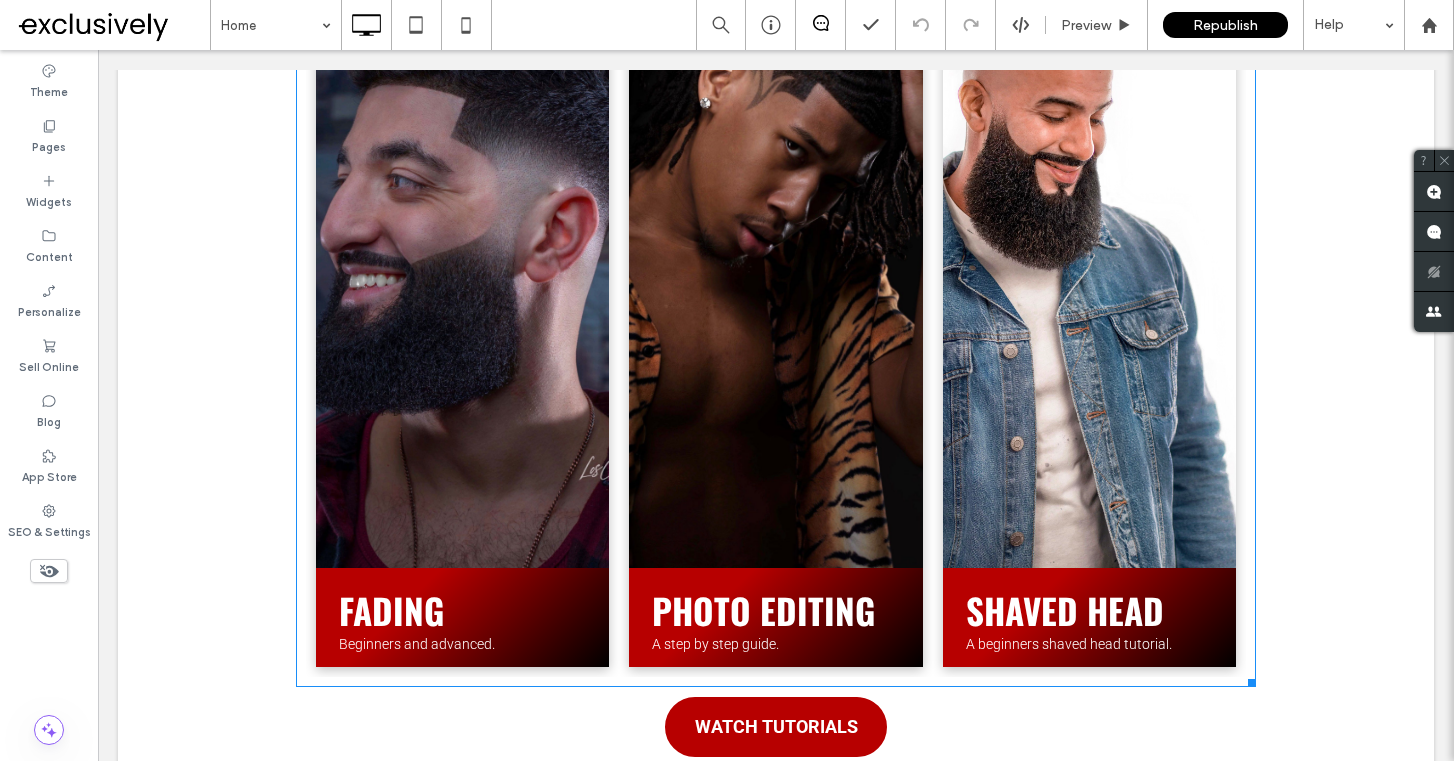 scroll, scrollTop: 1337, scrollLeft: 0, axis: vertical 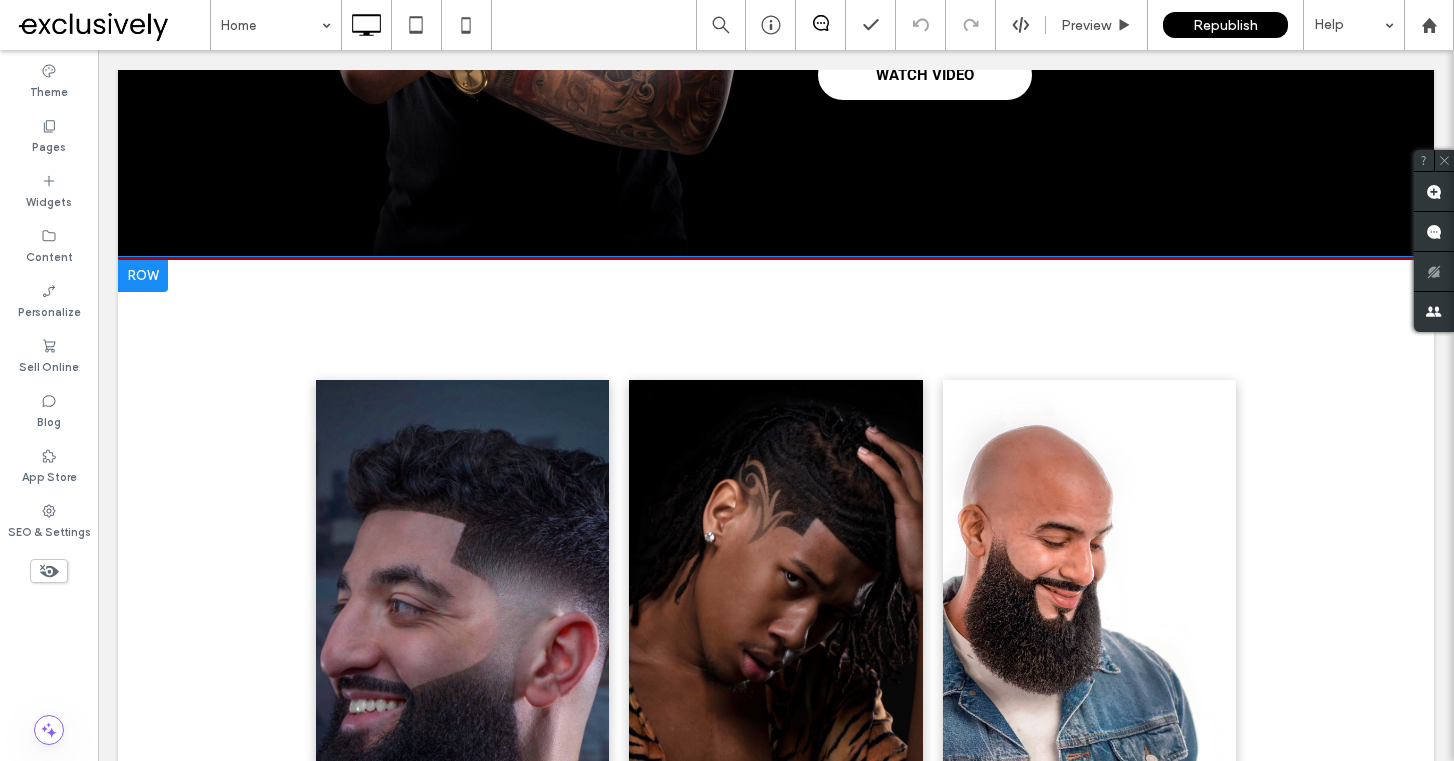 click at bounding box center (143, 276) 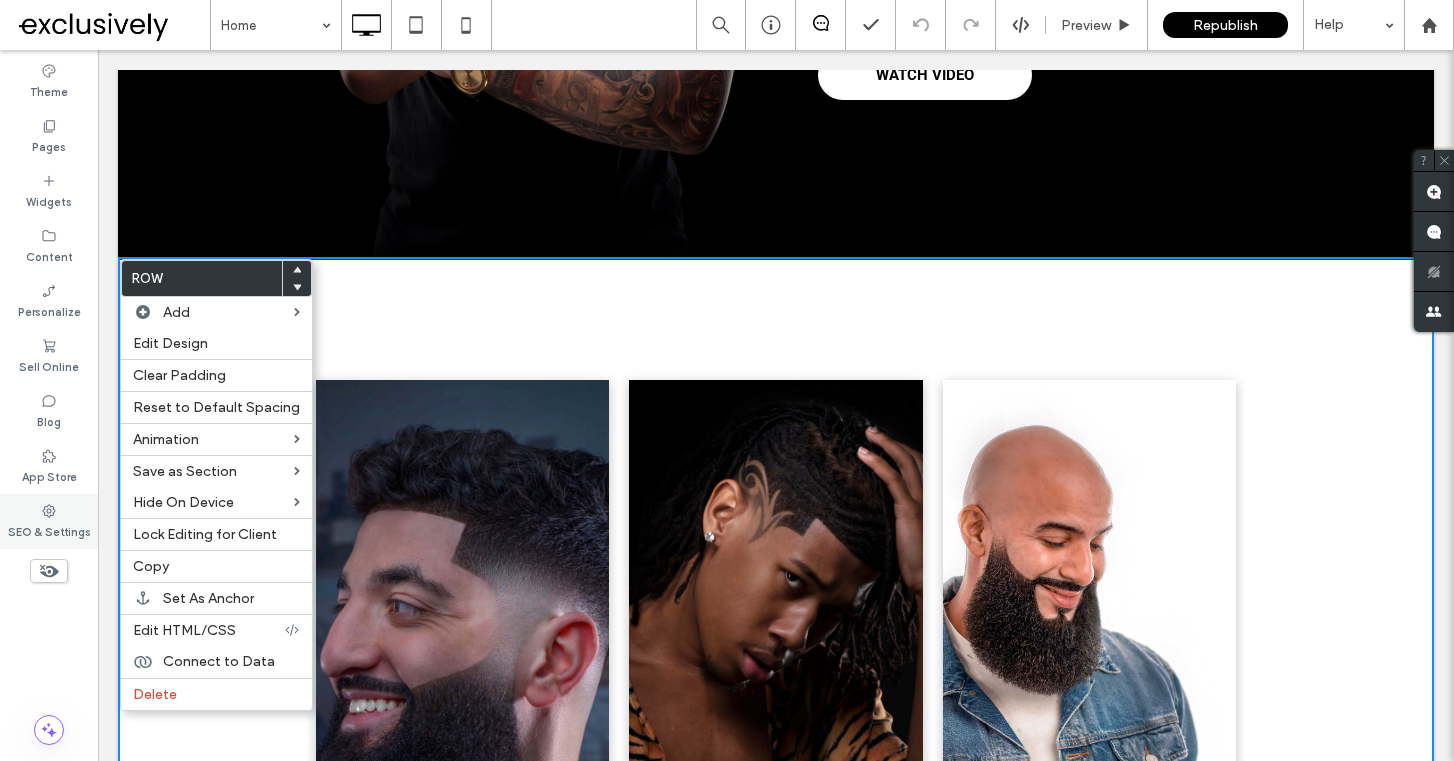 click 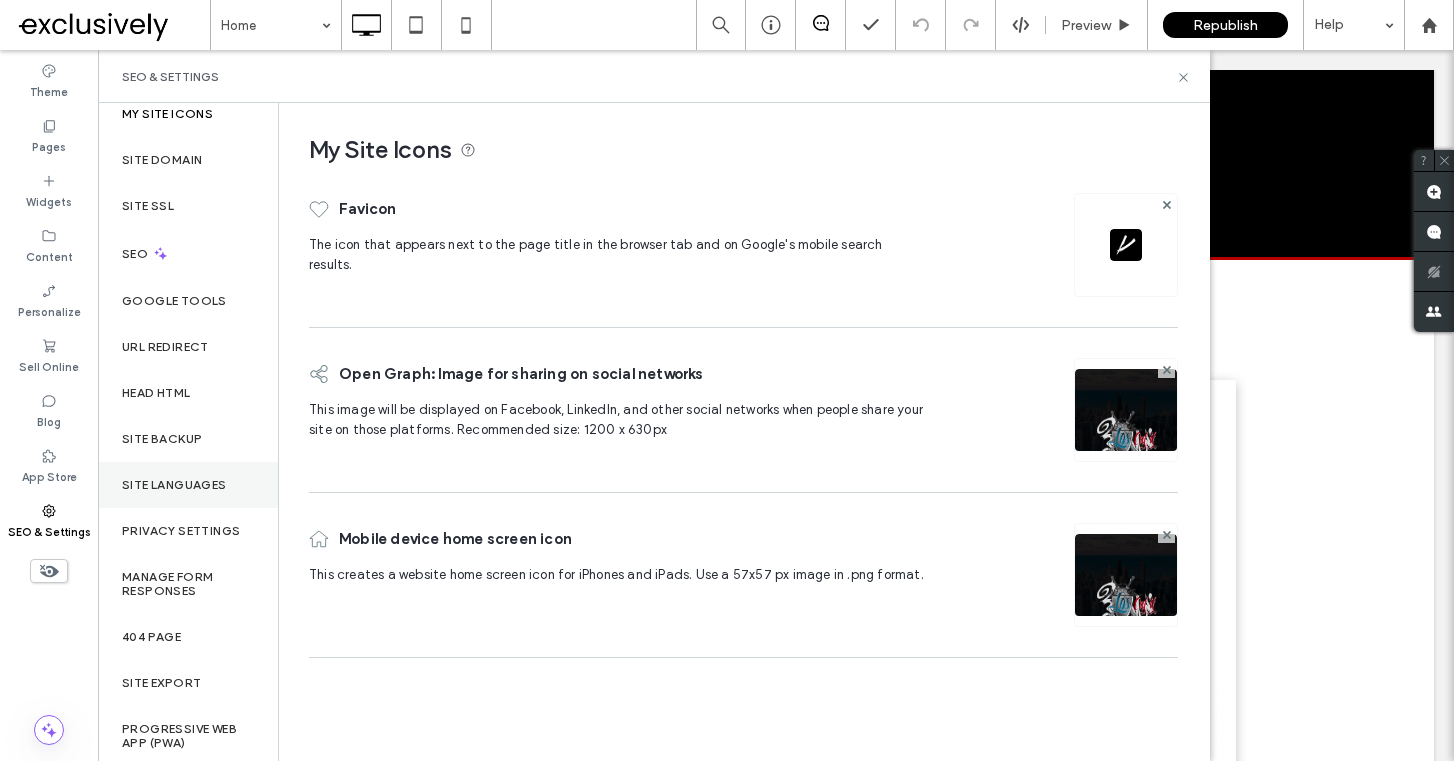 scroll, scrollTop: 17, scrollLeft: 0, axis: vertical 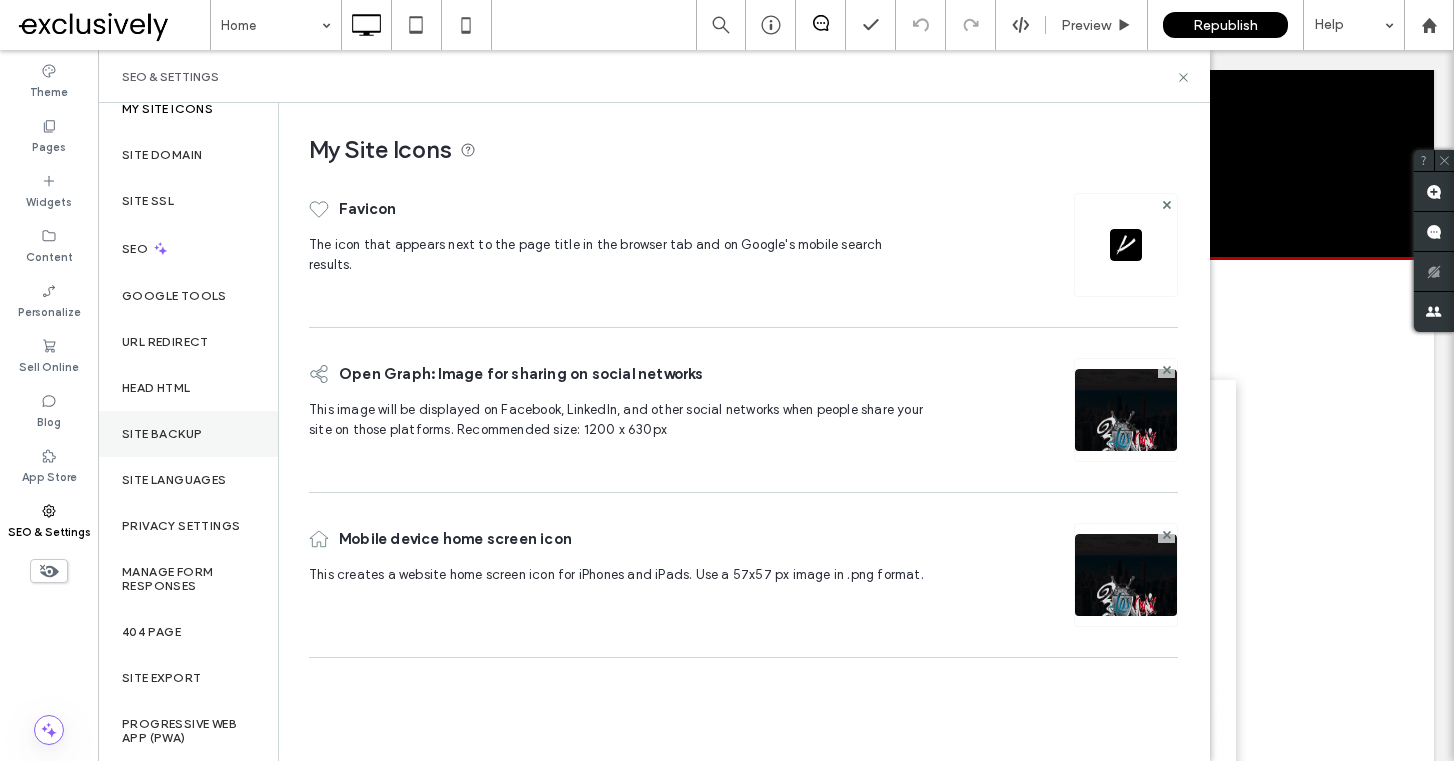click on "Site Backup" at bounding box center [162, 434] 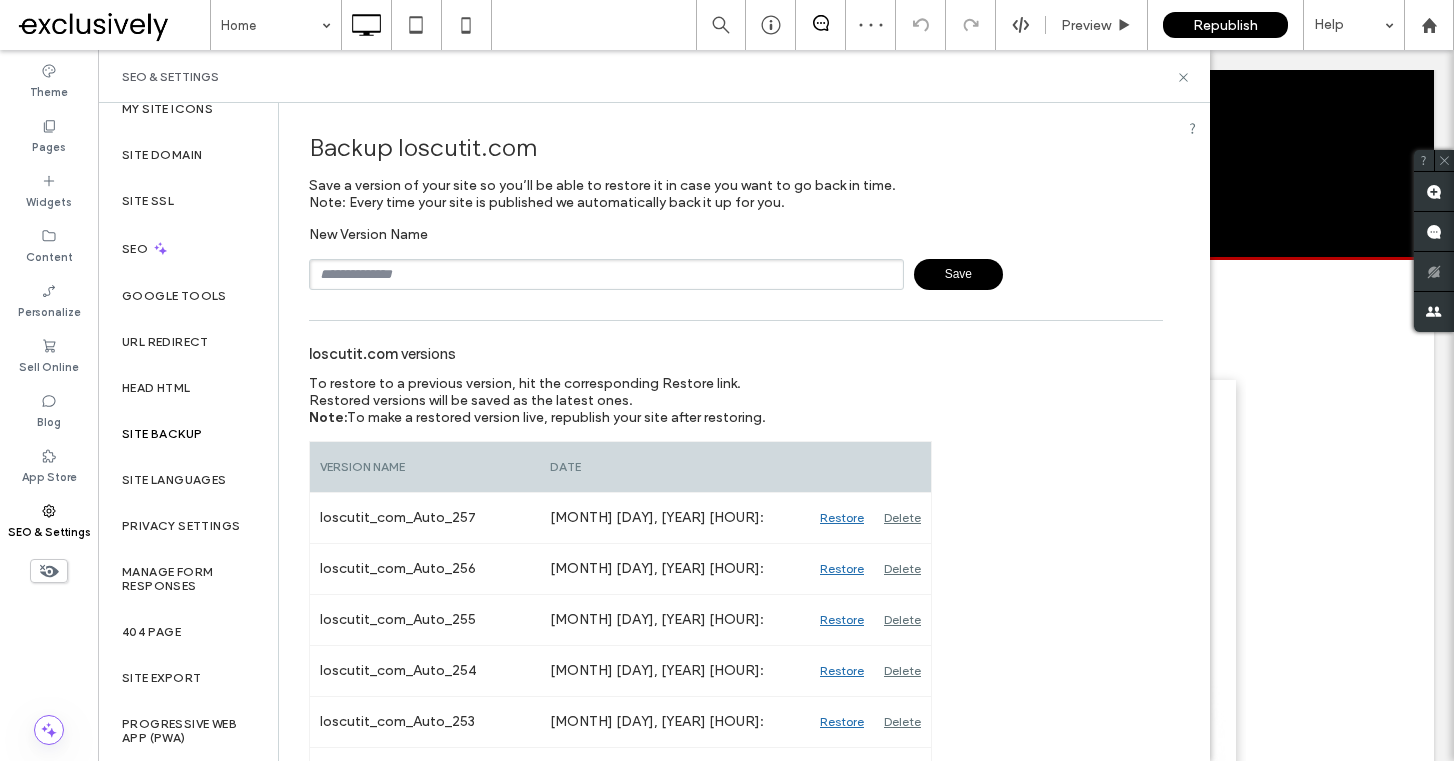 click at bounding box center [606, 274] 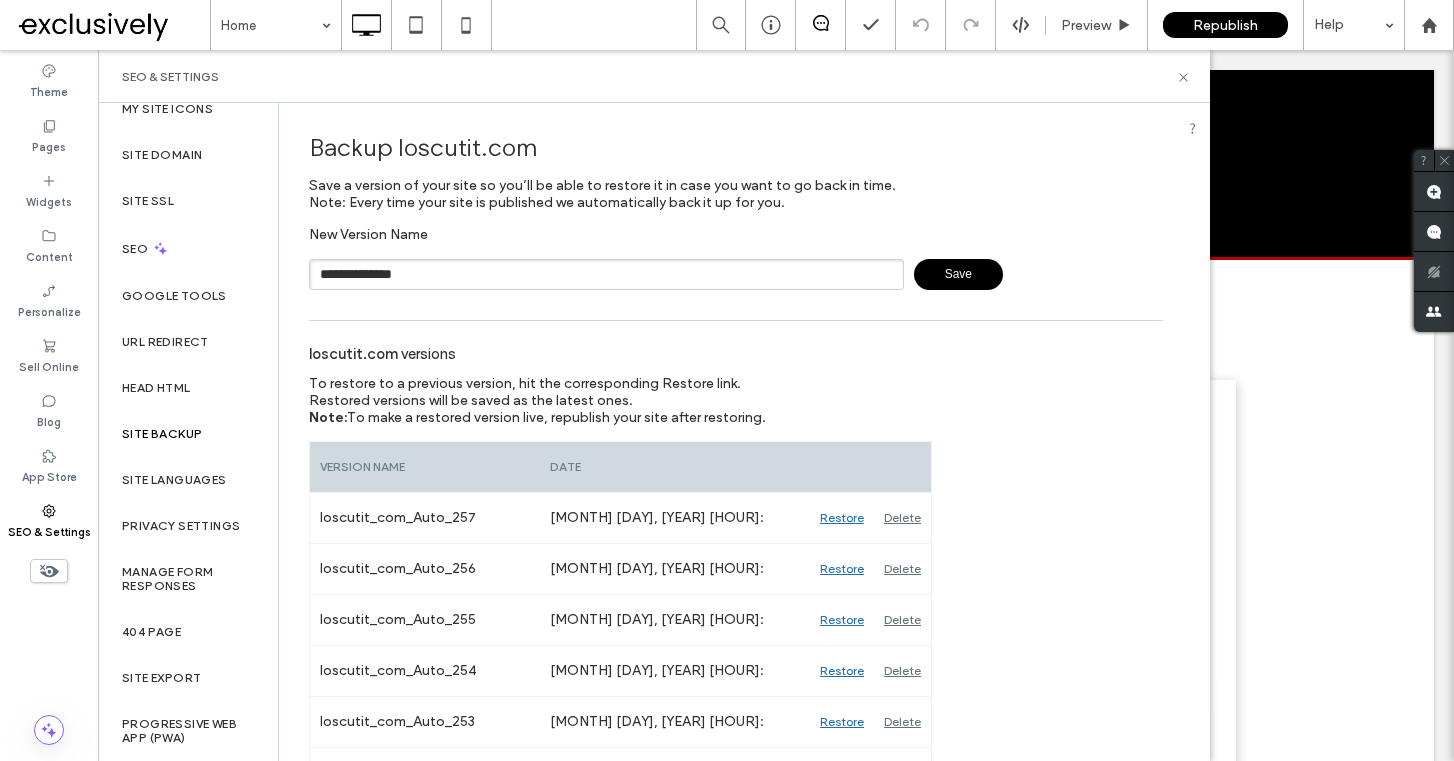 type on "**********" 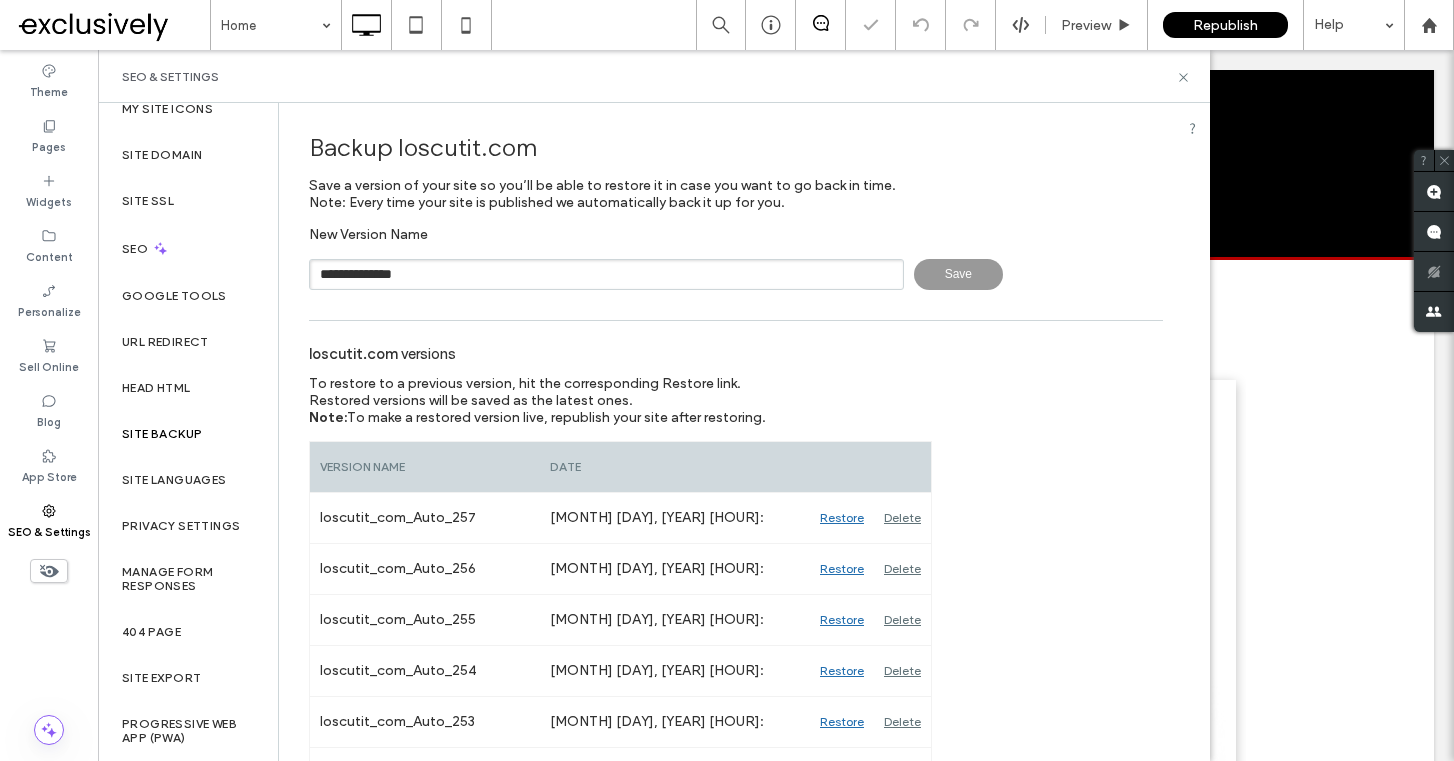 type 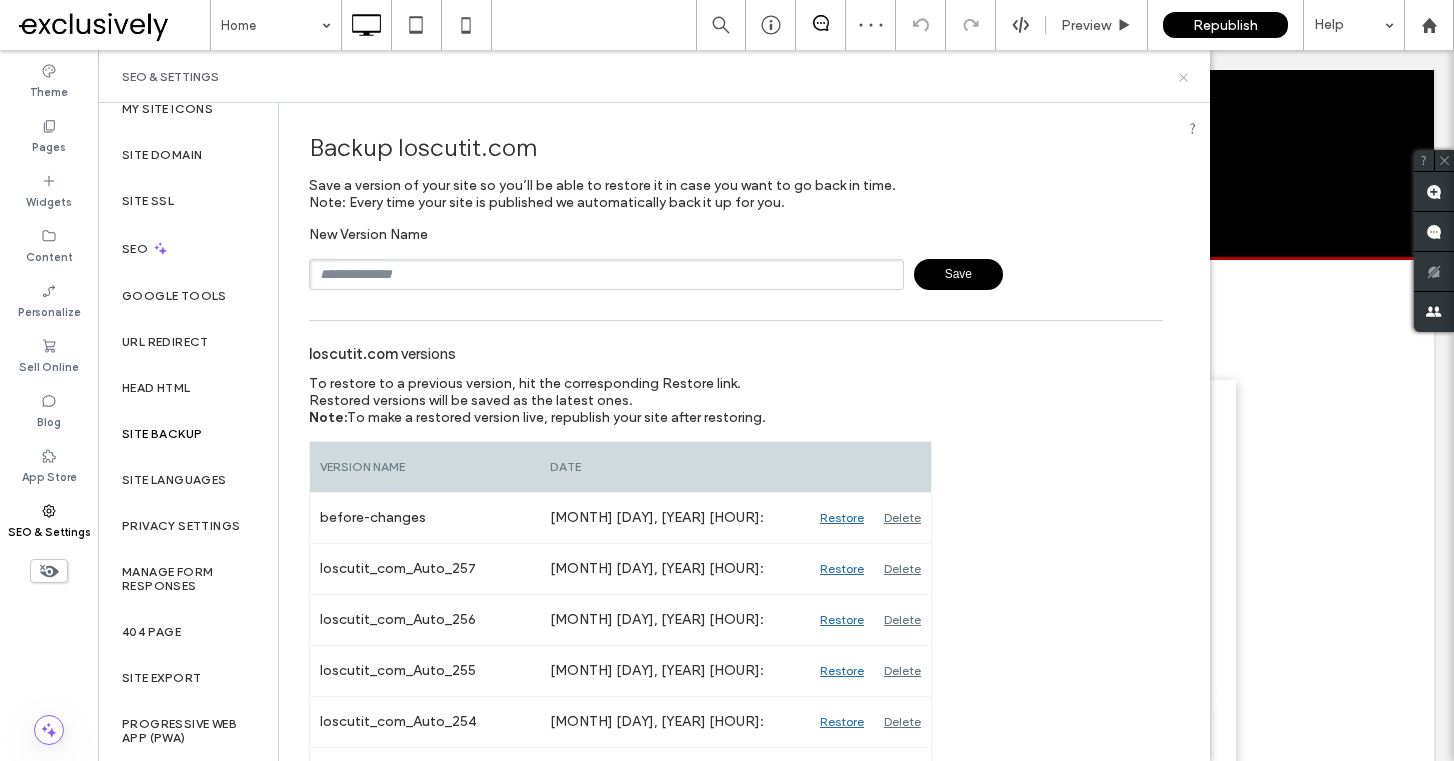 drag, startPoint x: 1182, startPoint y: 75, endPoint x: 1086, endPoint y: 24, distance: 108.706024 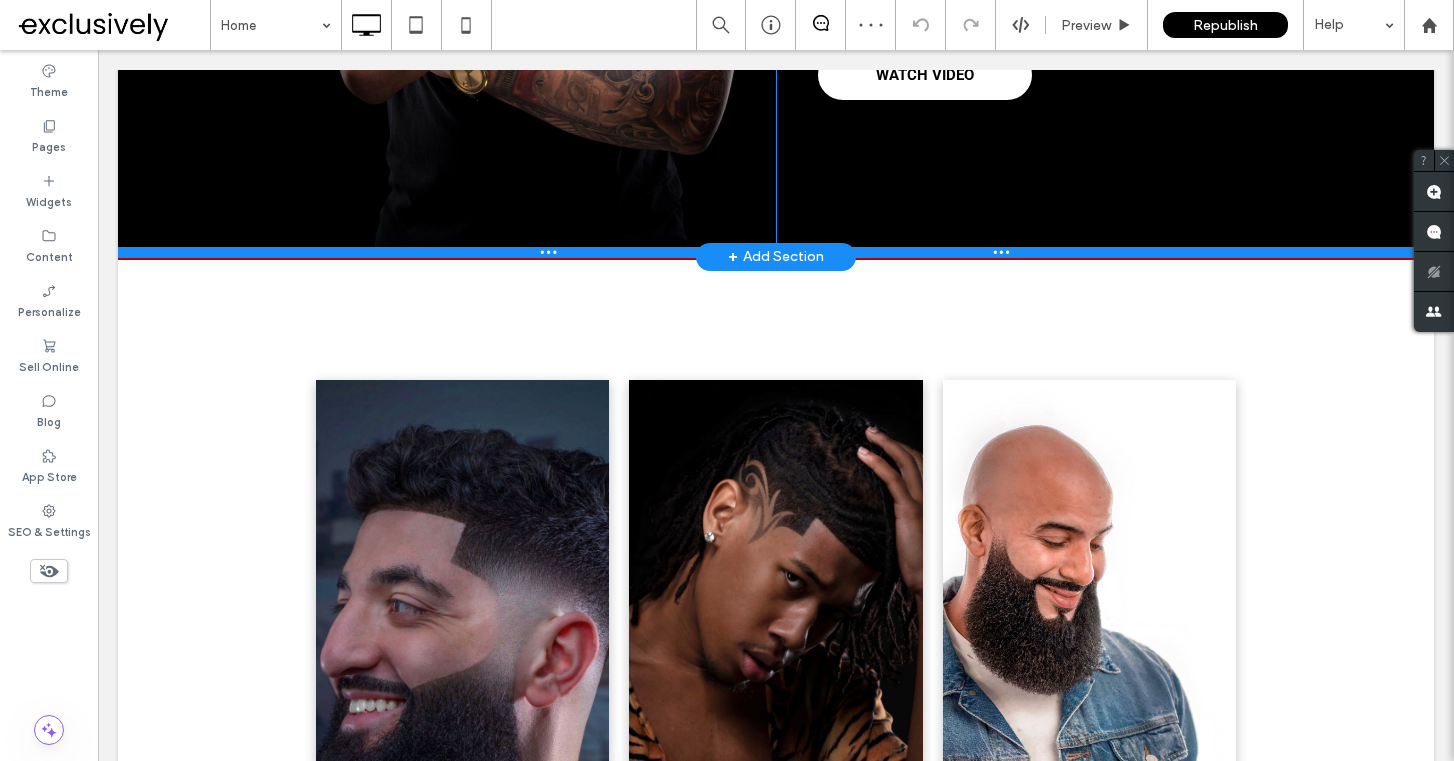 click at bounding box center [776, 252] 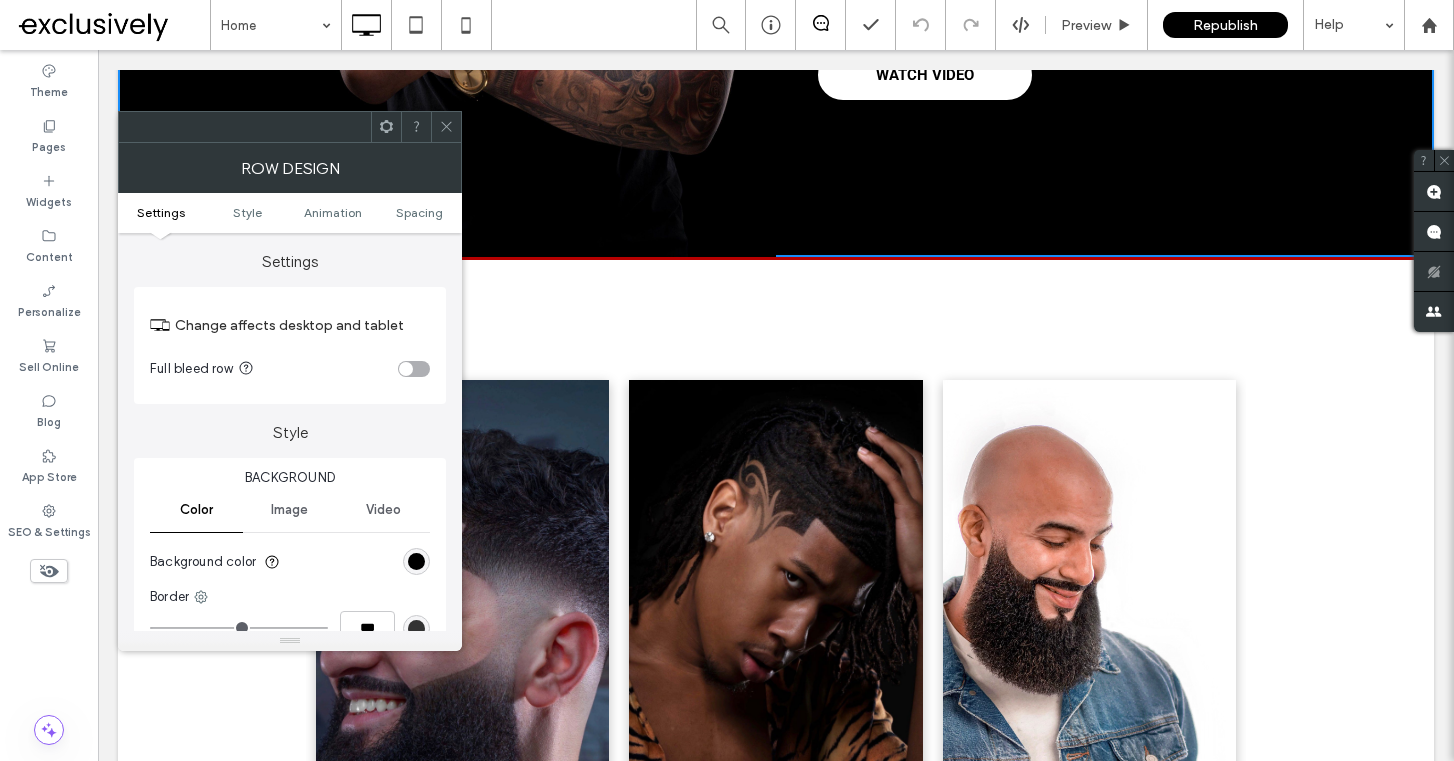 click on "Change affects desktop and tablet Full bleed row" at bounding box center (290, 345) 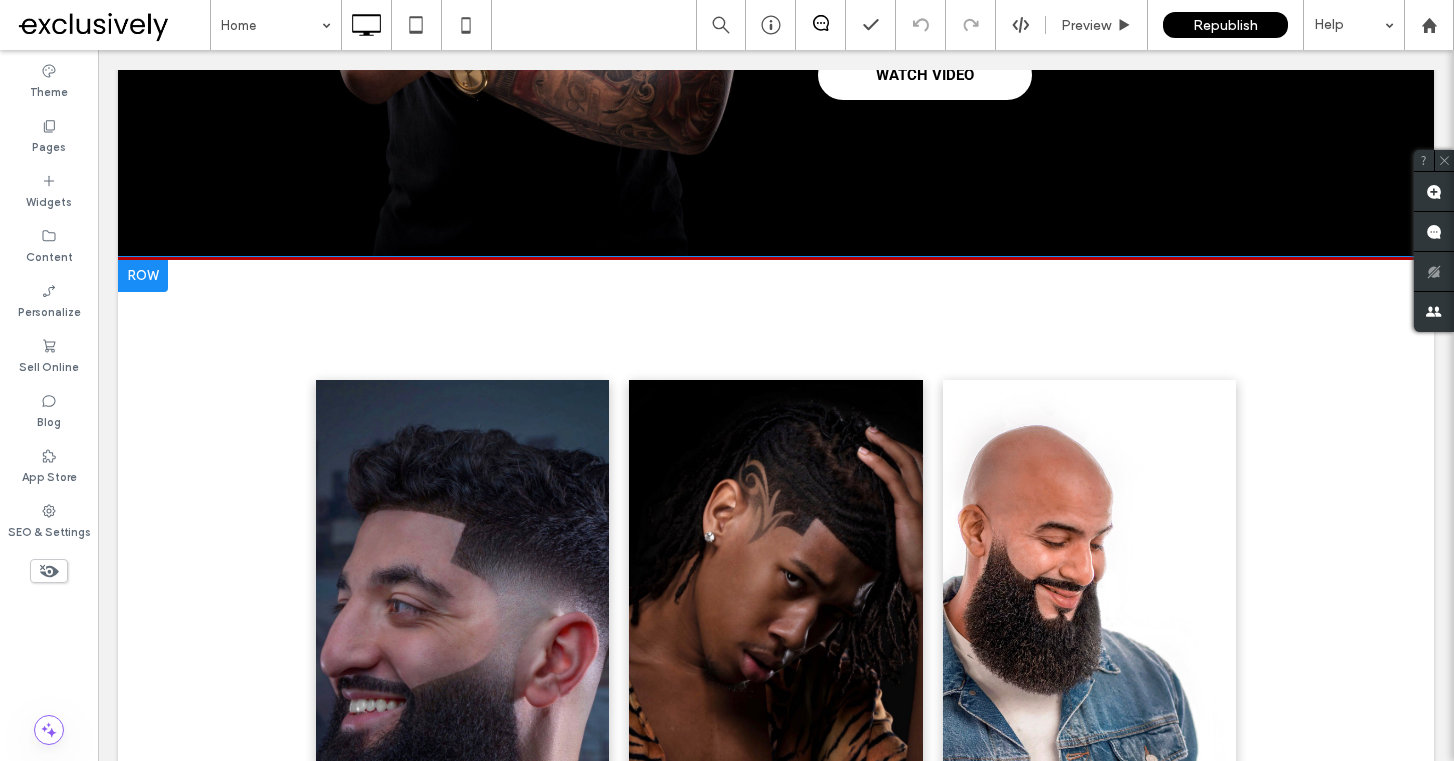 click on "FADING
Beginners and advanced.
WATCH VIDEO
PHOTO EDITING
A step by step guide.
WATCH VIDEO
SHAVED HEAD
A beginners shaved head tutorial.
WATCH NOW
View more
WATCH TUTORIALS
Click To Paste
Row + Add Section" at bounding box center (776, 745) 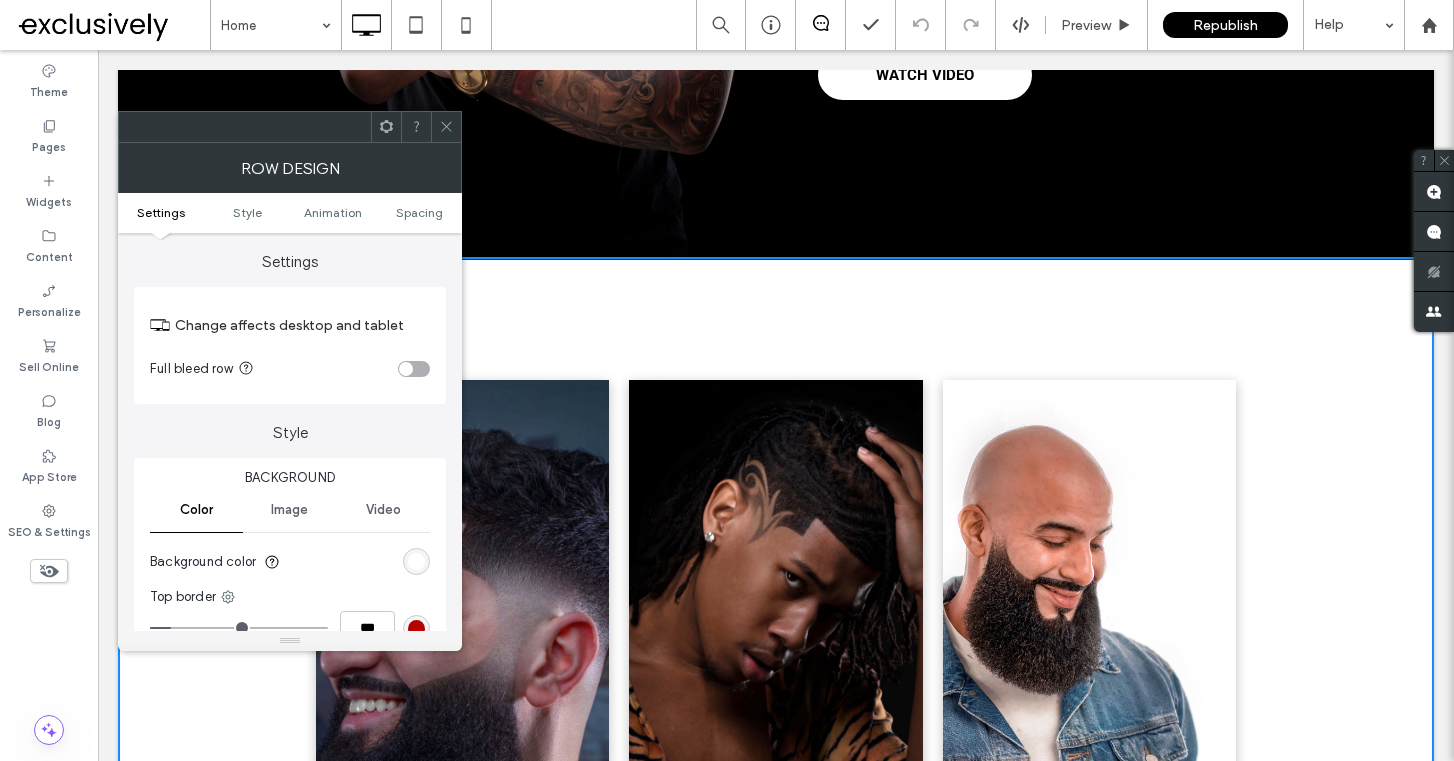 click at bounding box center [386, 127] 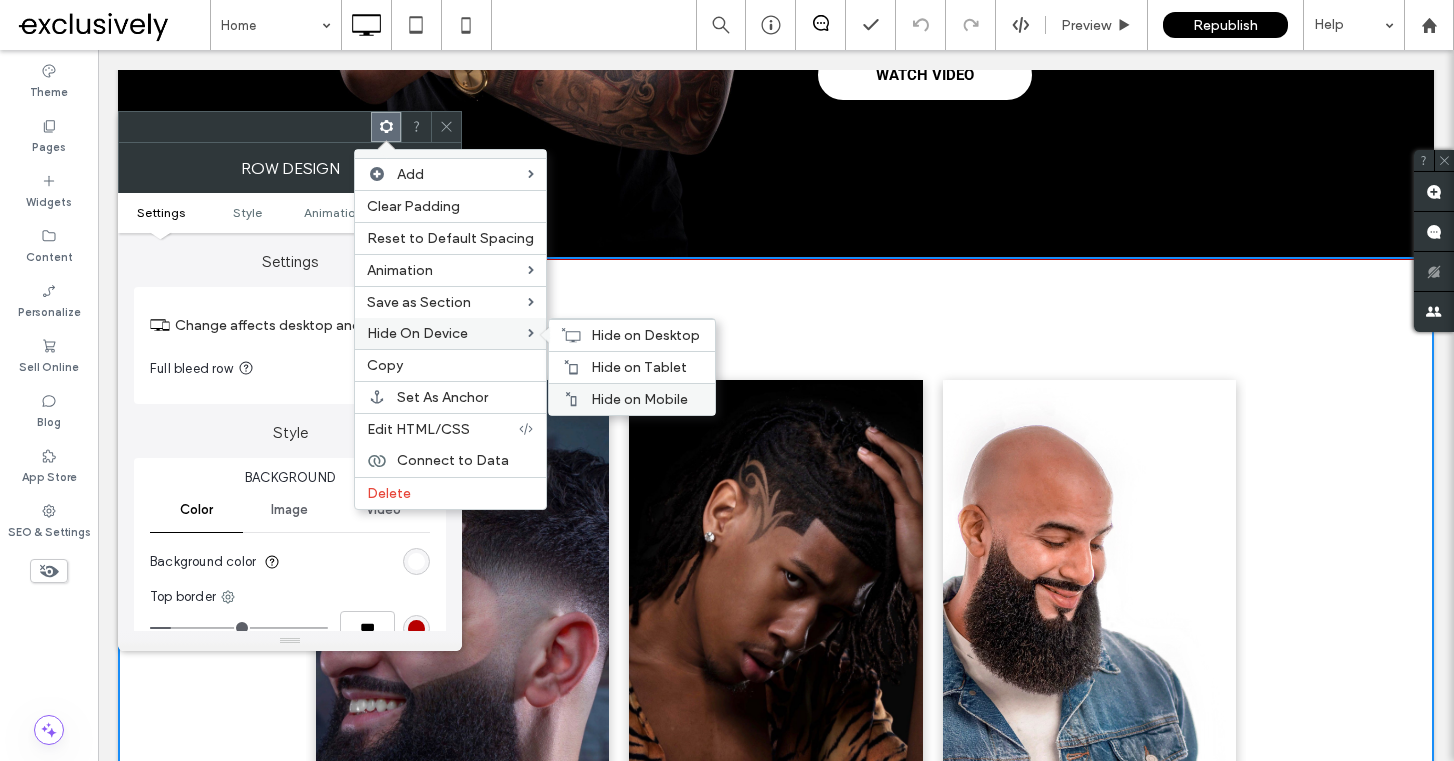 click on "Hide on Mobile" at bounding box center (639, 399) 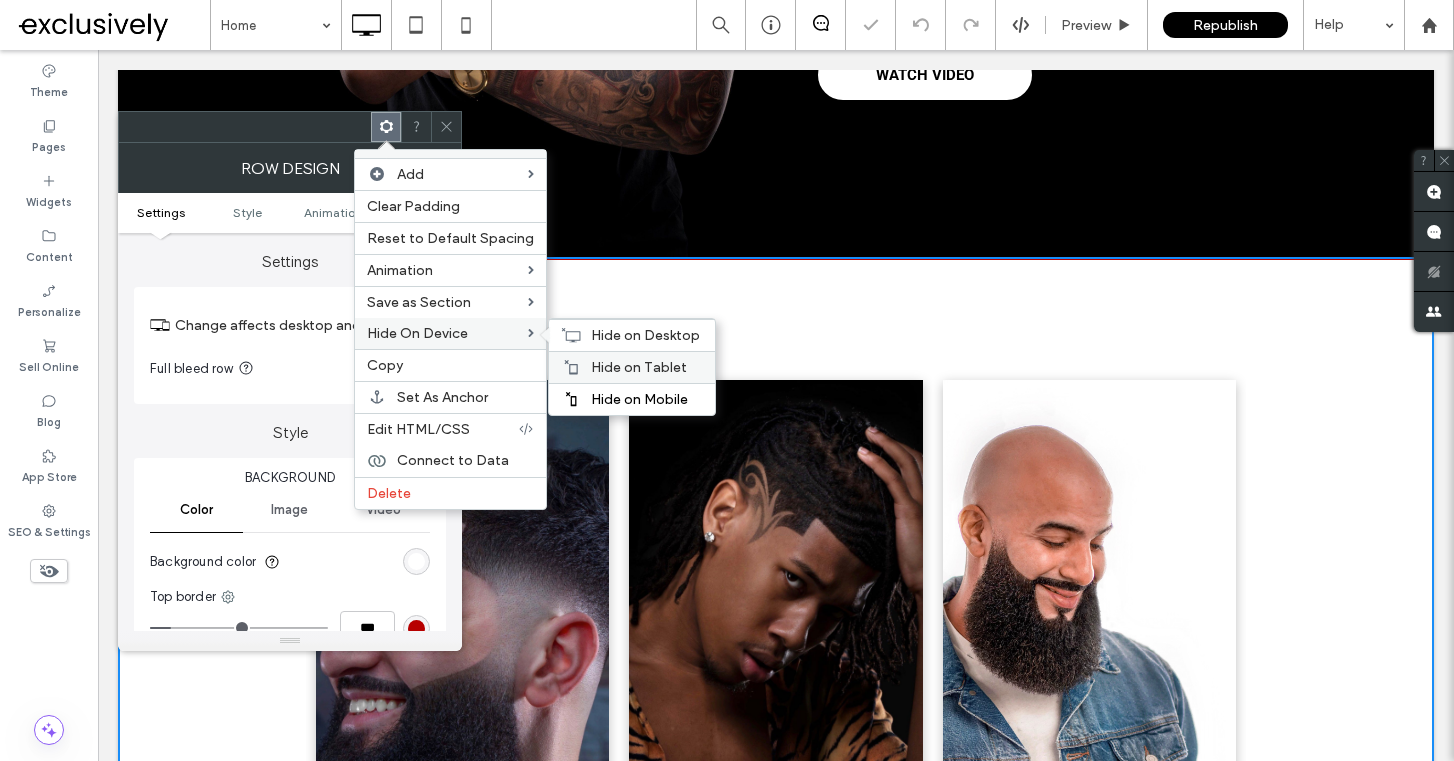 click on "Hide on Tablet" at bounding box center (639, 367) 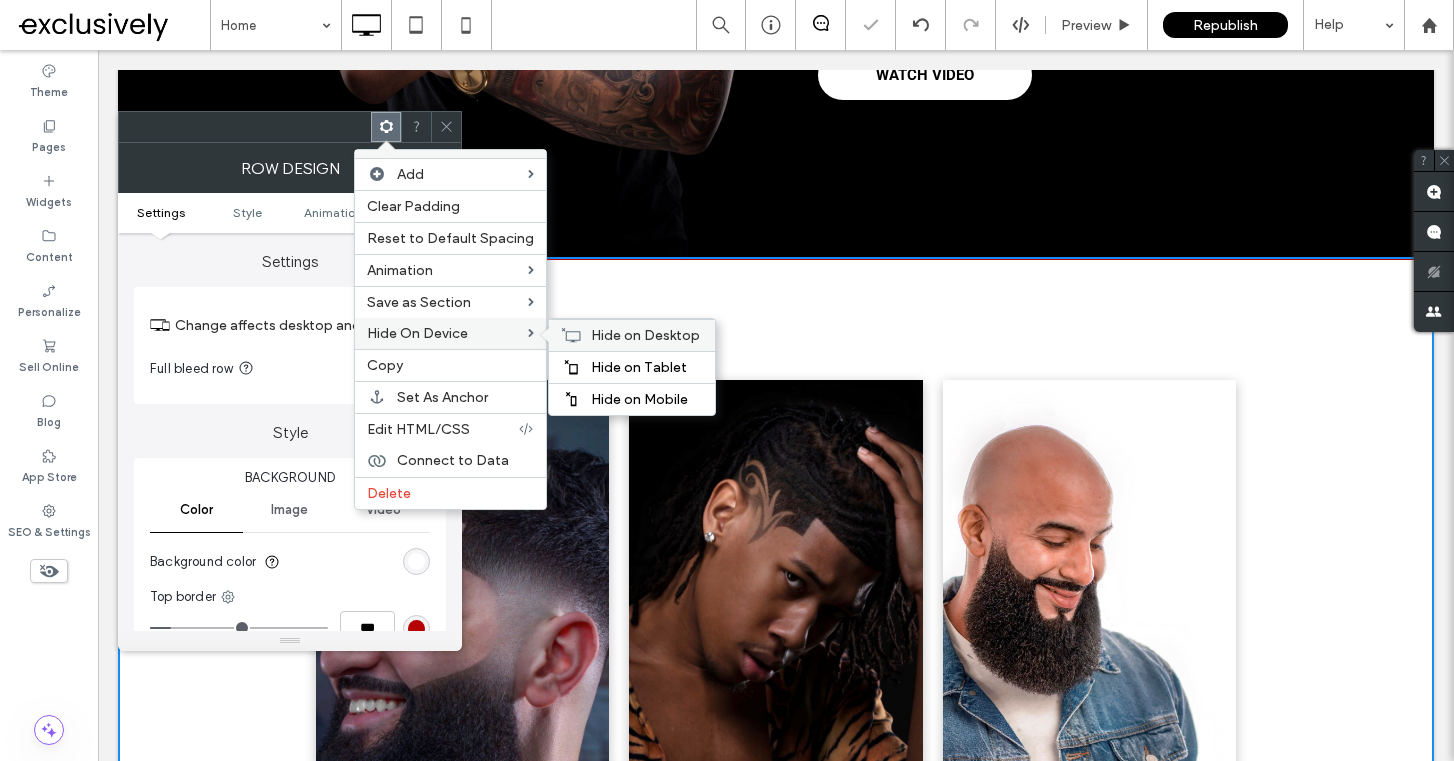 click on "Hide on Desktop" at bounding box center [645, 335] 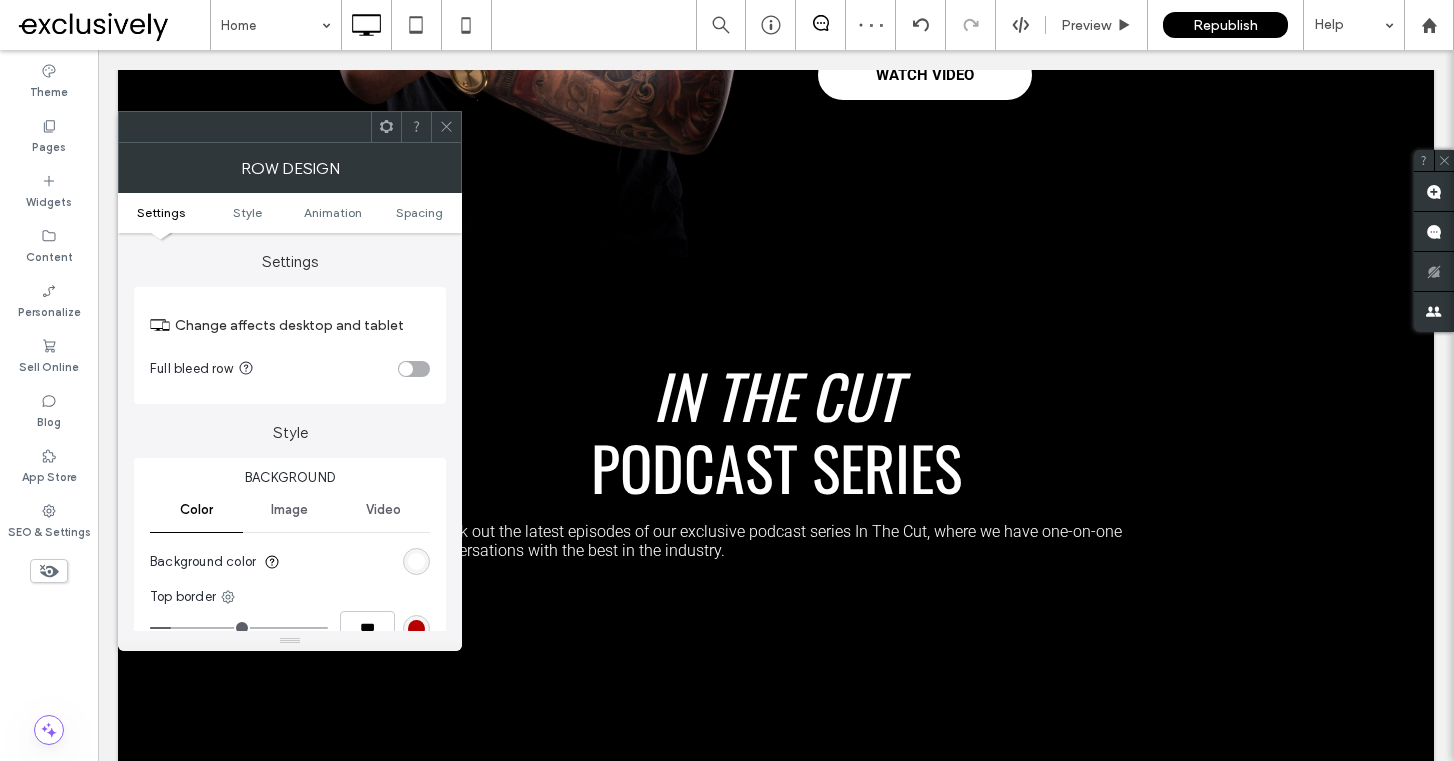 click 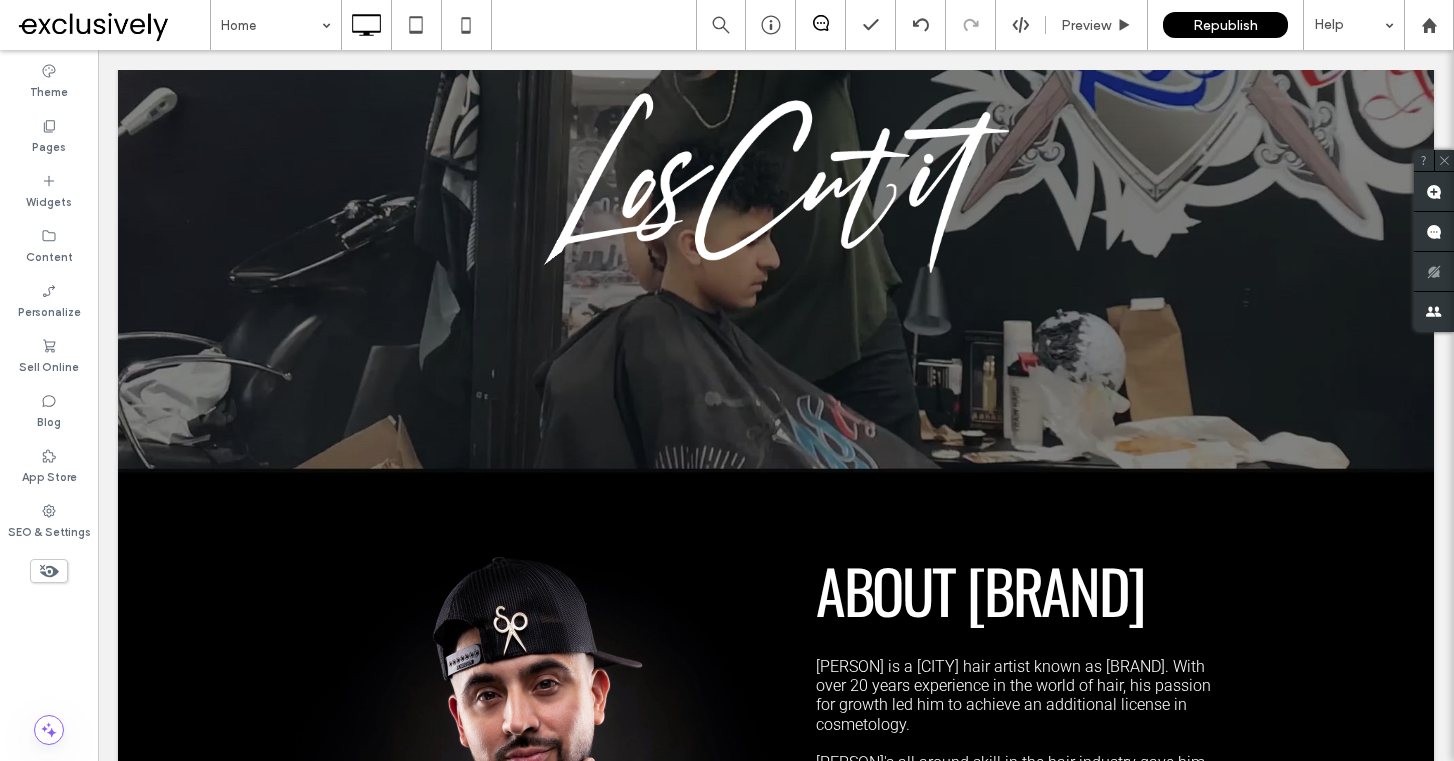scroll, scrollTop: 0, scrollLeft: 0, axis: both 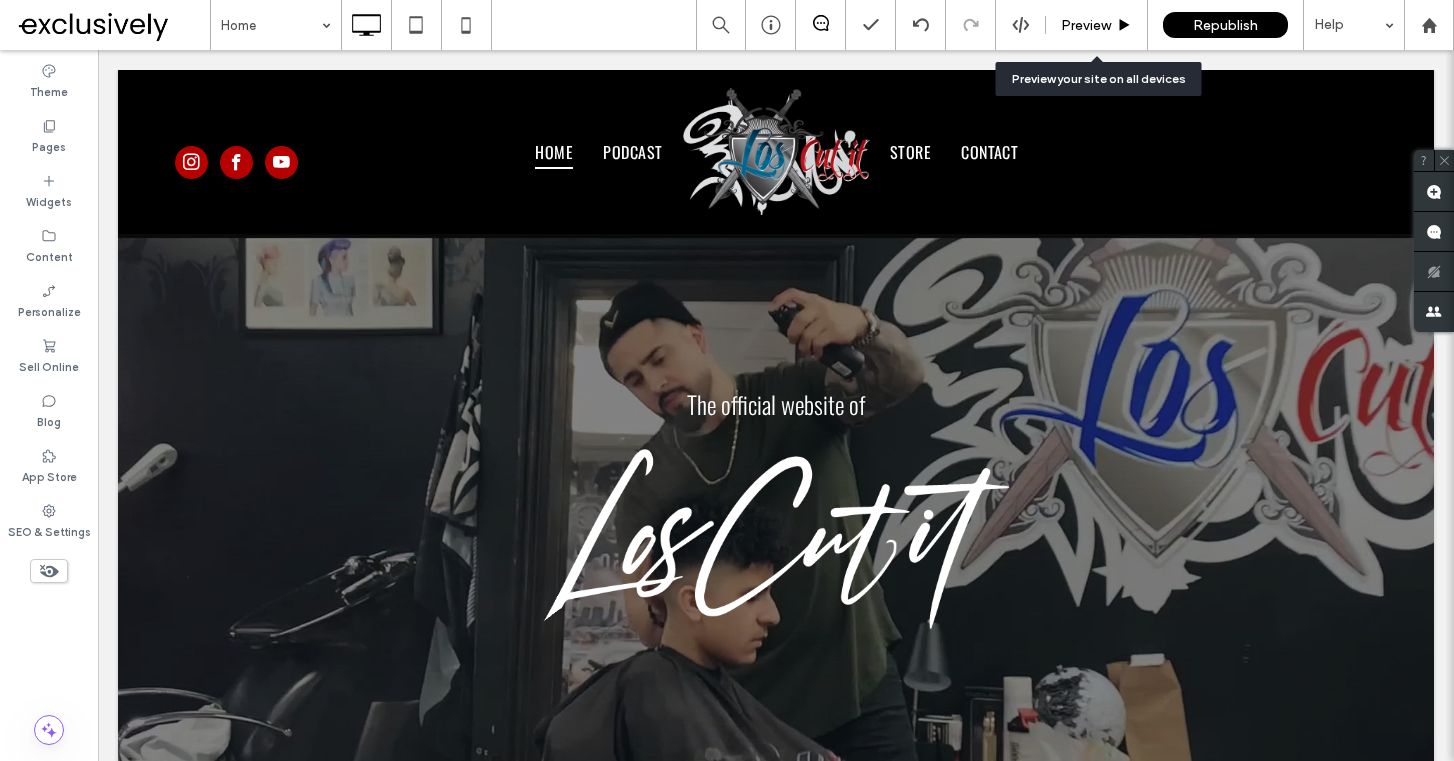 click 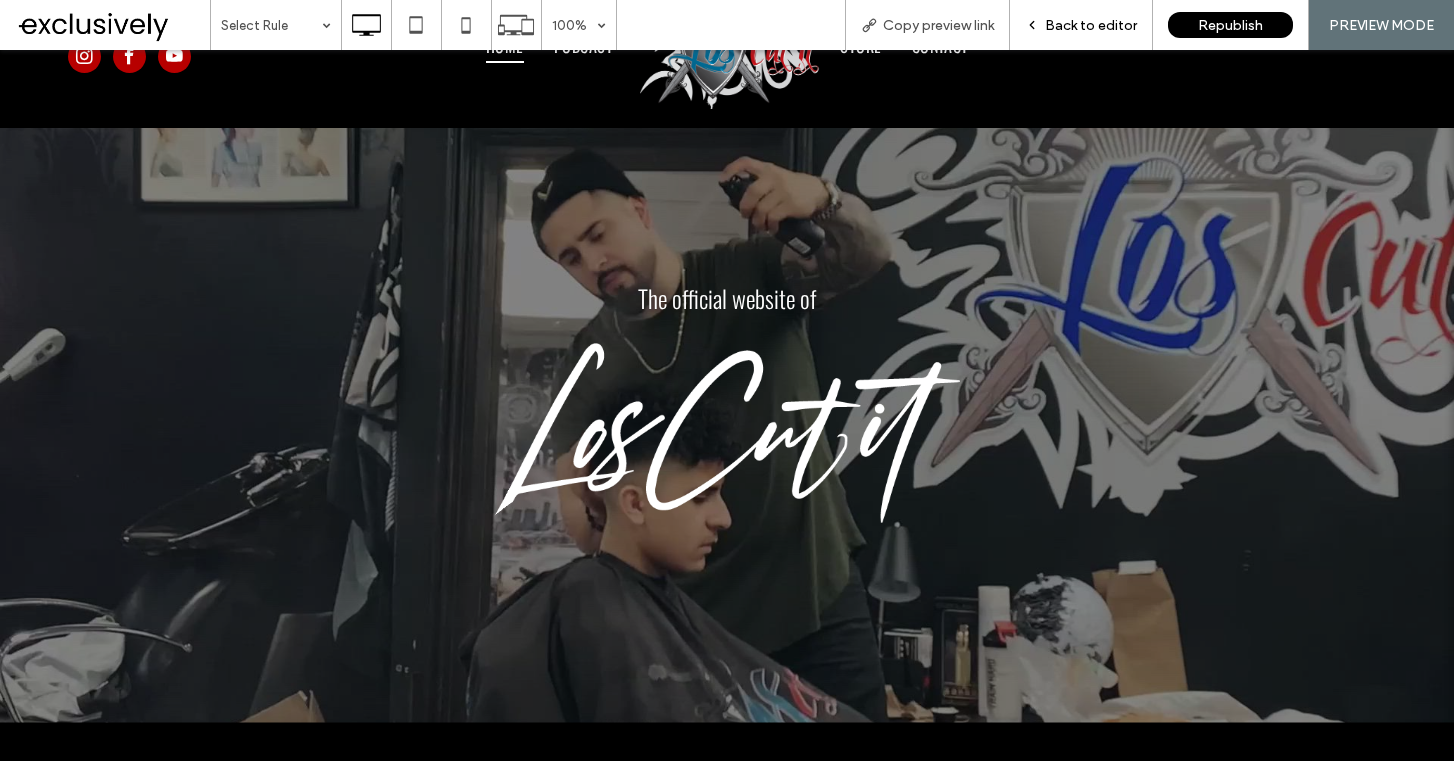scroll, scrollTop: 0, scrollLeft: 0, axis: both 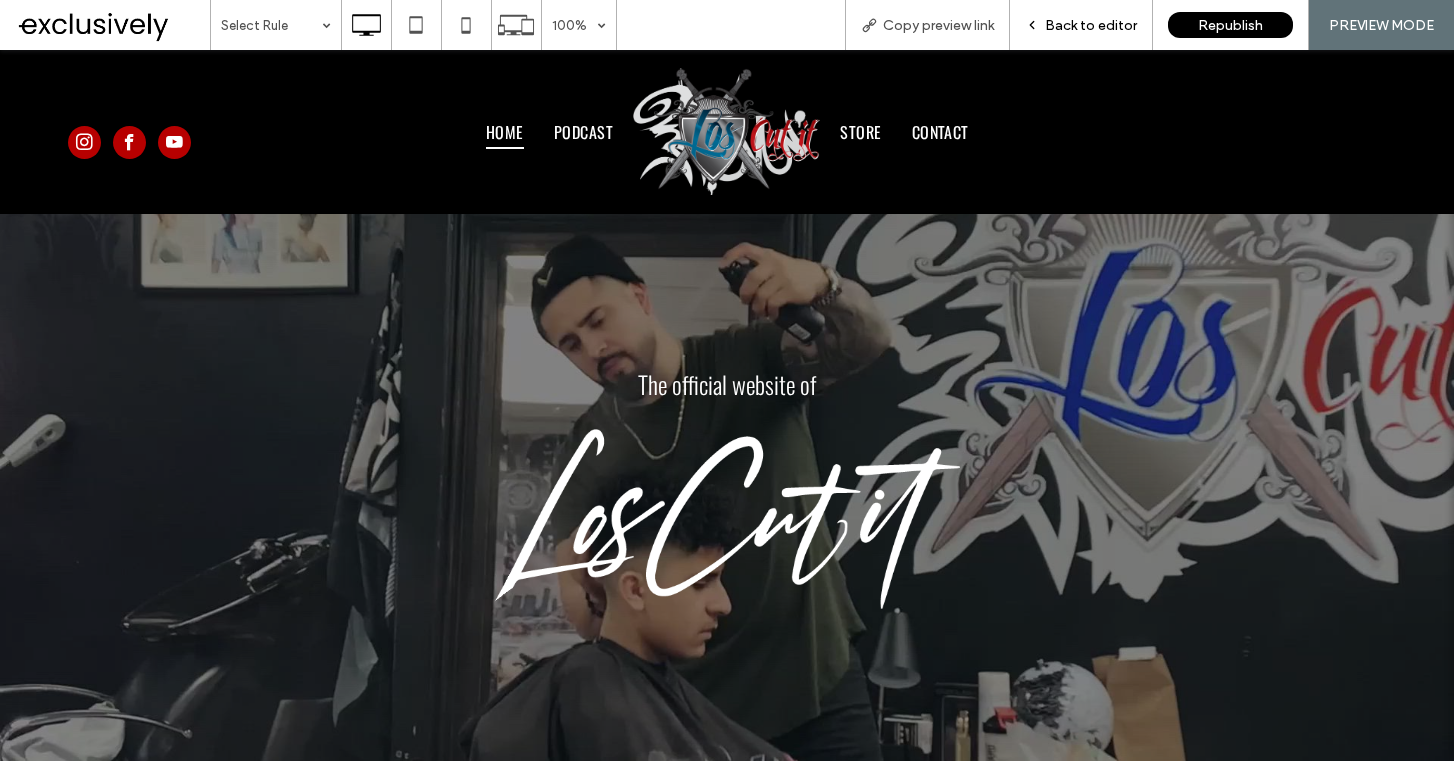 click on "Back to editor" at bounding box center (1081, 25) 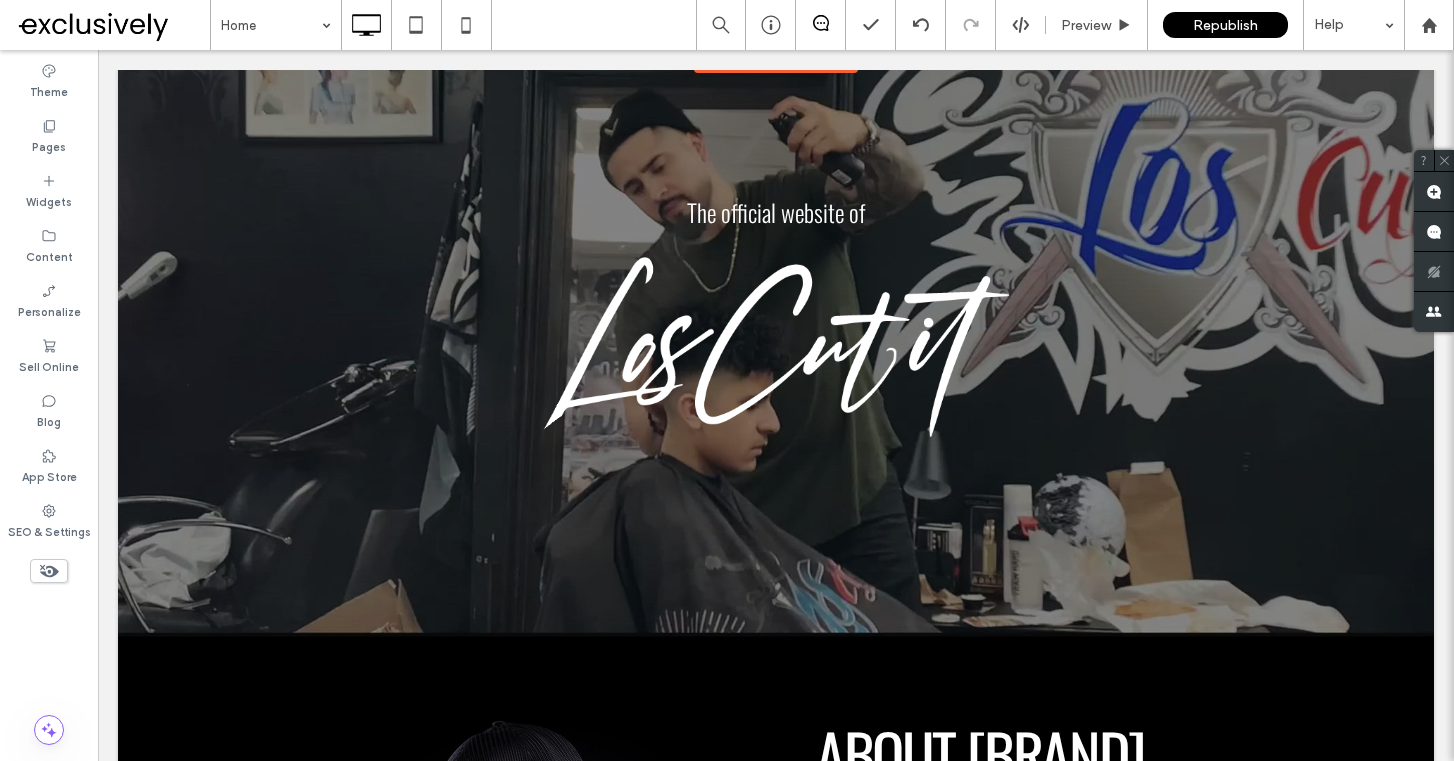 scroll, scrollTop: 0, scrollLeft: 0, axis: both 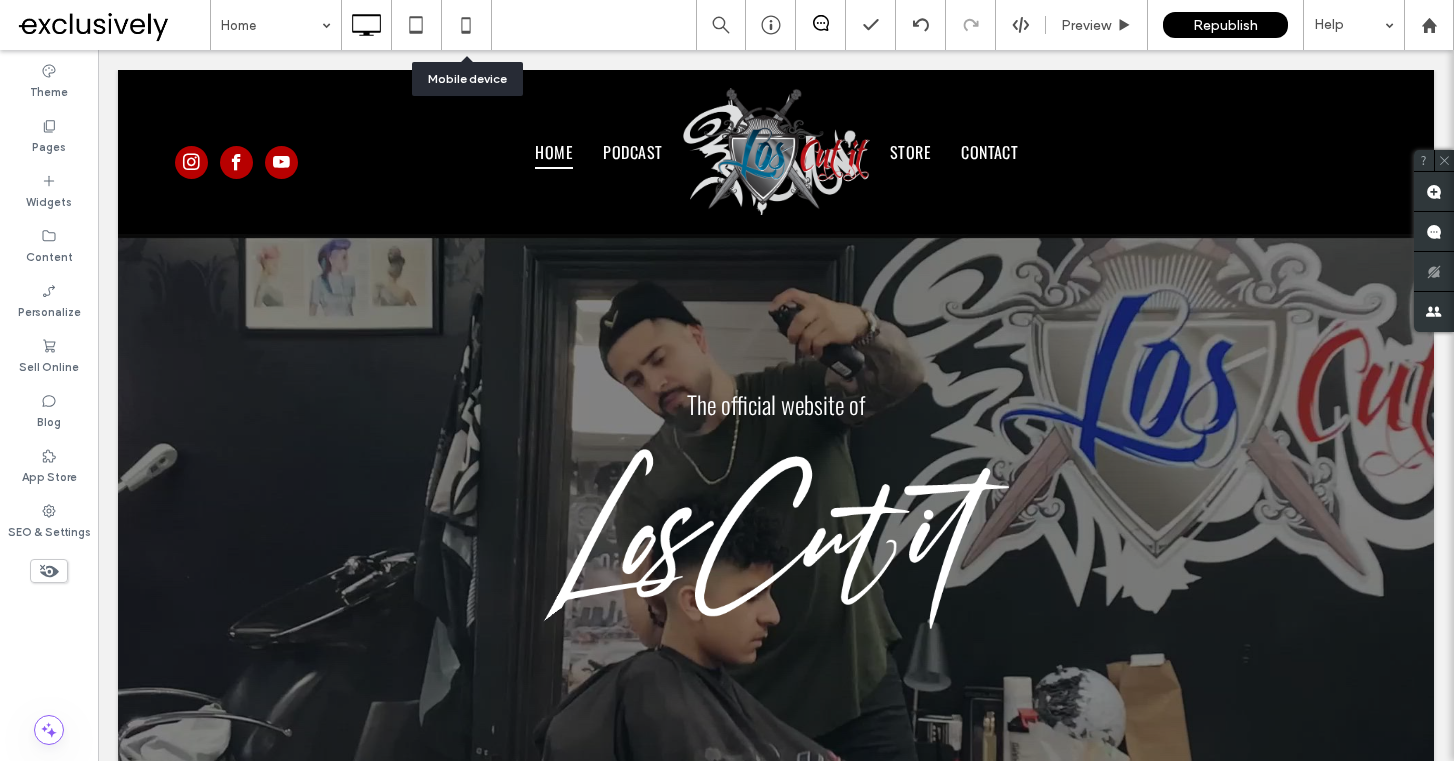 click 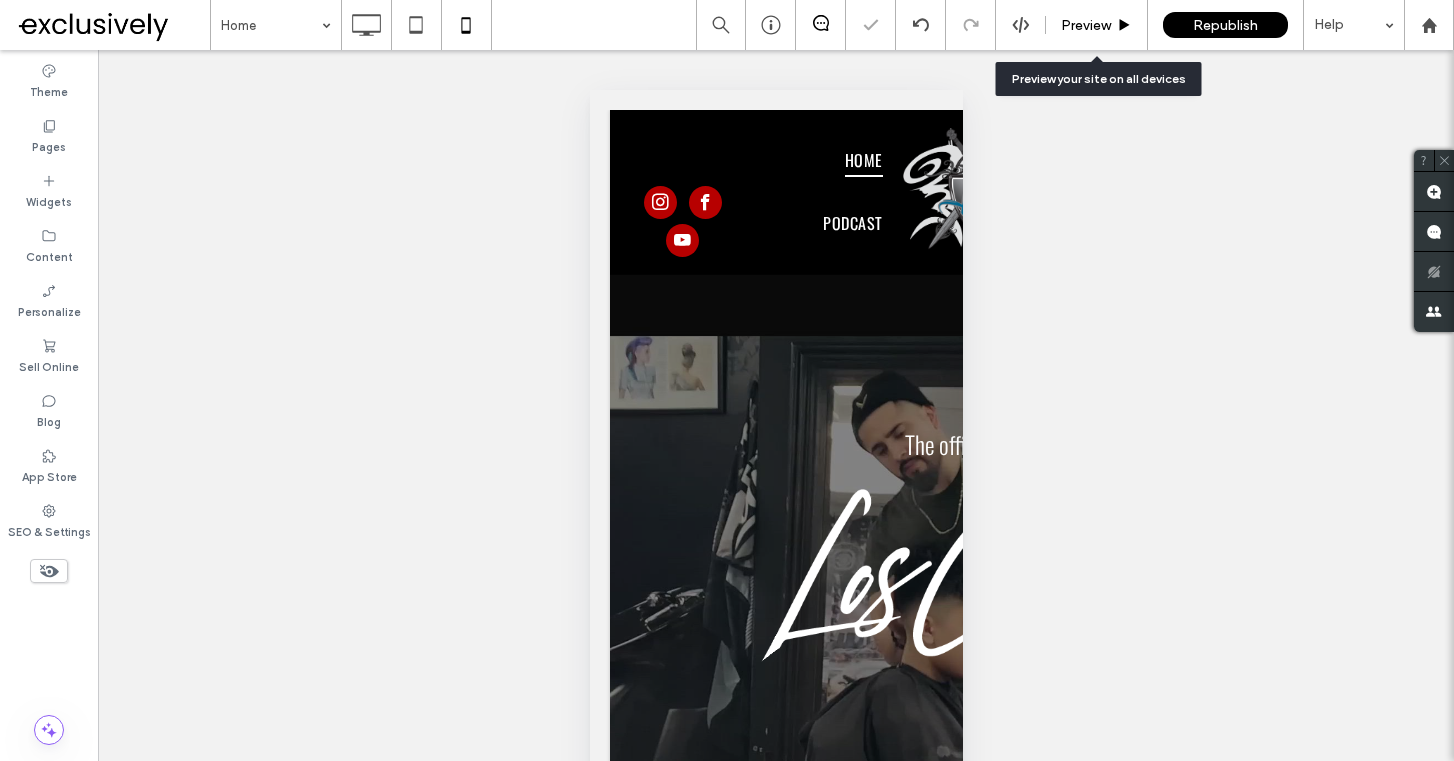 click on "Preview" at bounding box center (1086, 25) 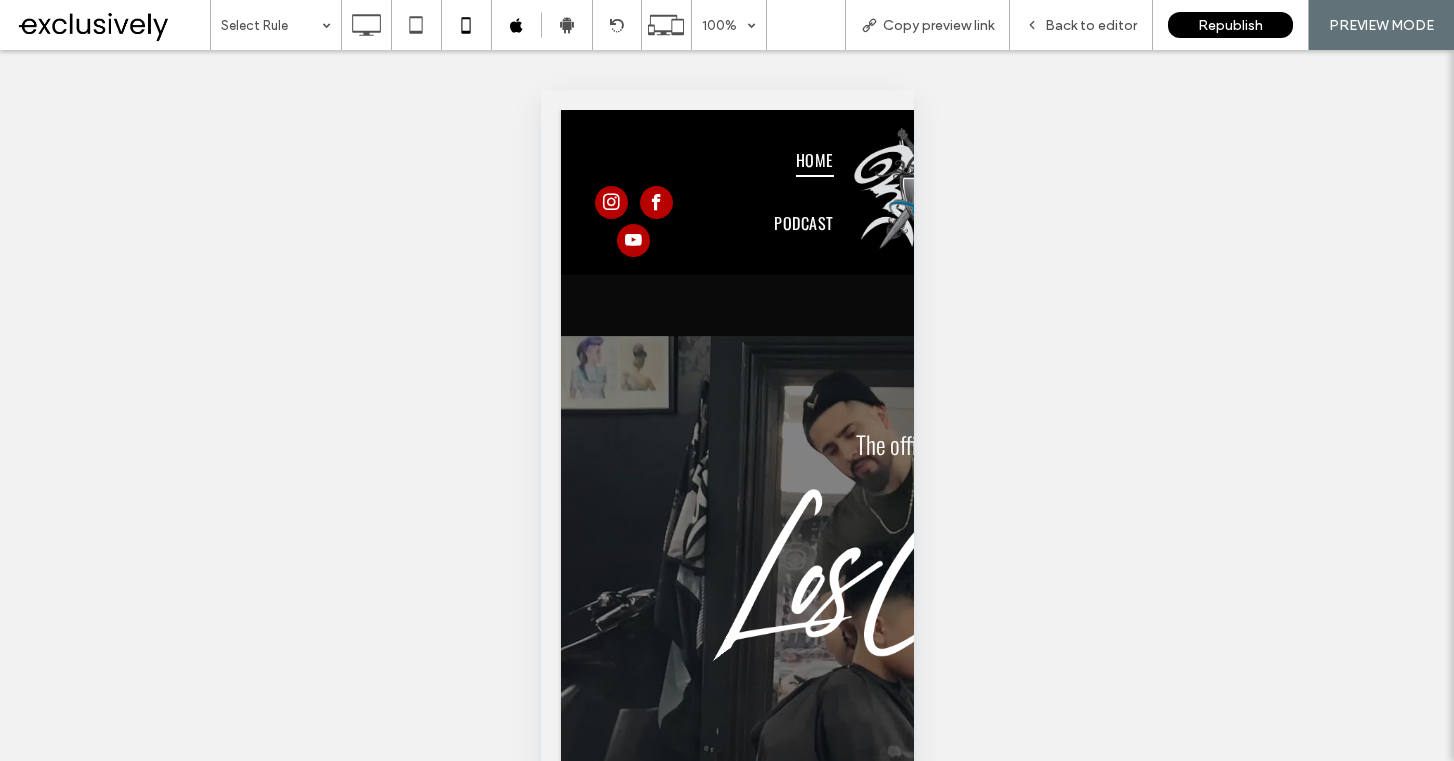 click on "Back to editor" at bounding box center [1081, 25] 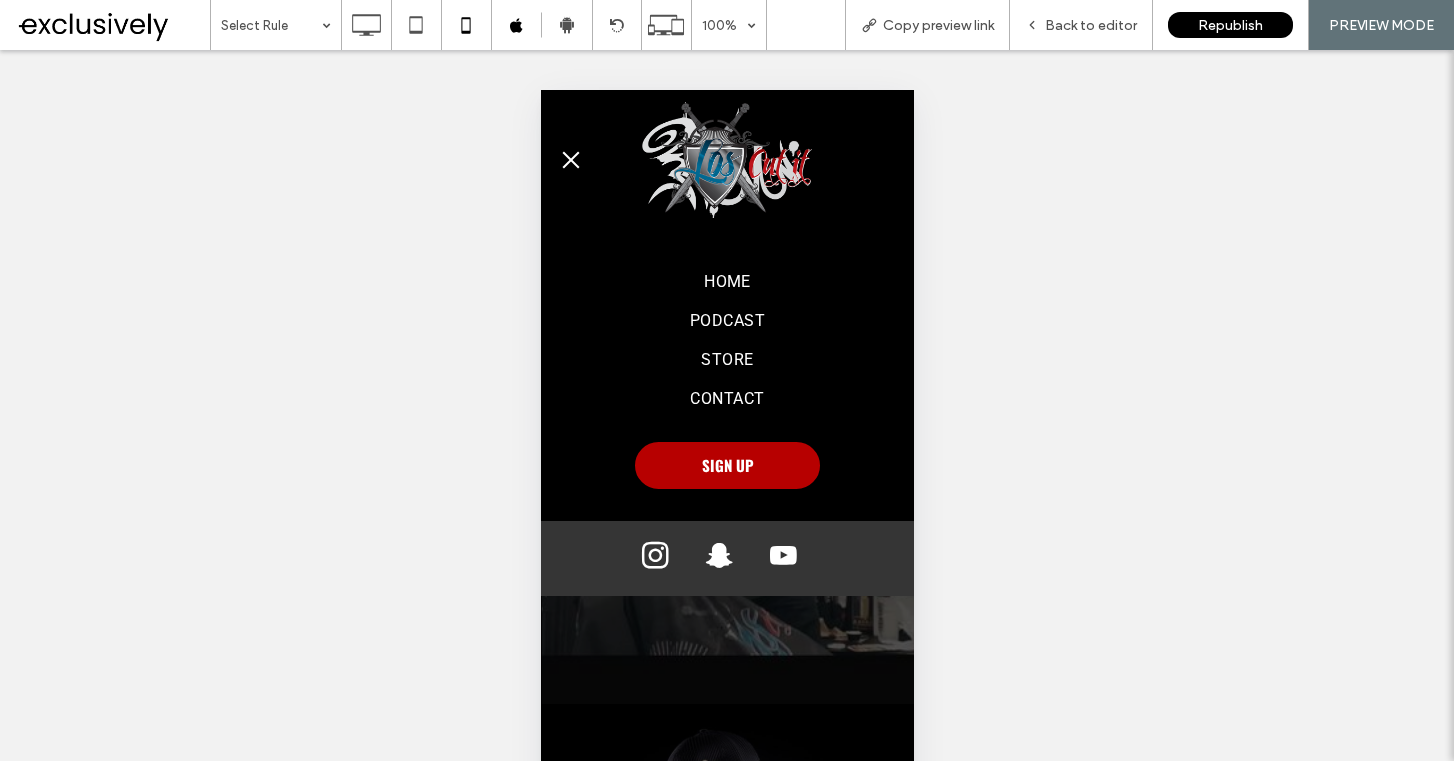 scroll, scrollTop: 0, scrollLeft: 0, axis: both 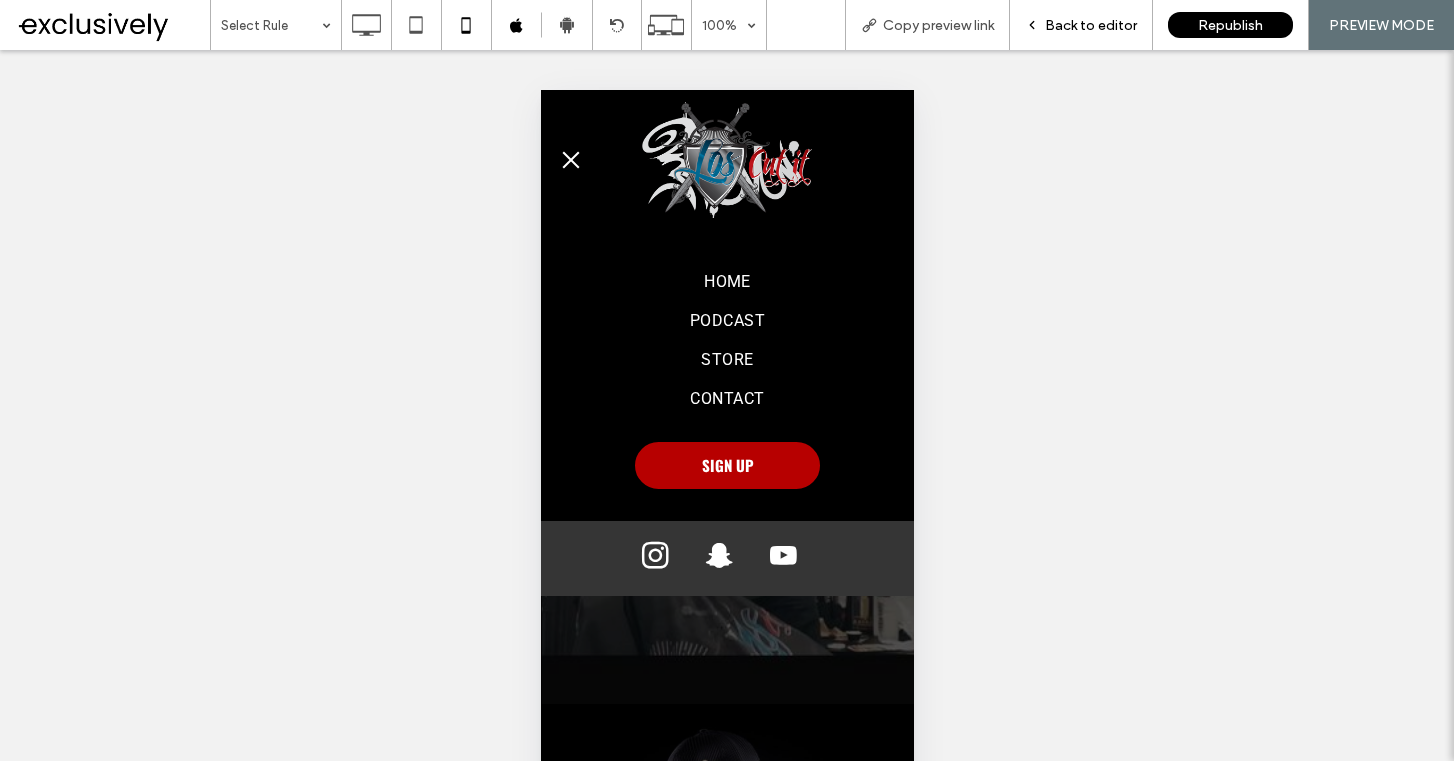 click on "Back to editor" at bounding box center [1091, 25] 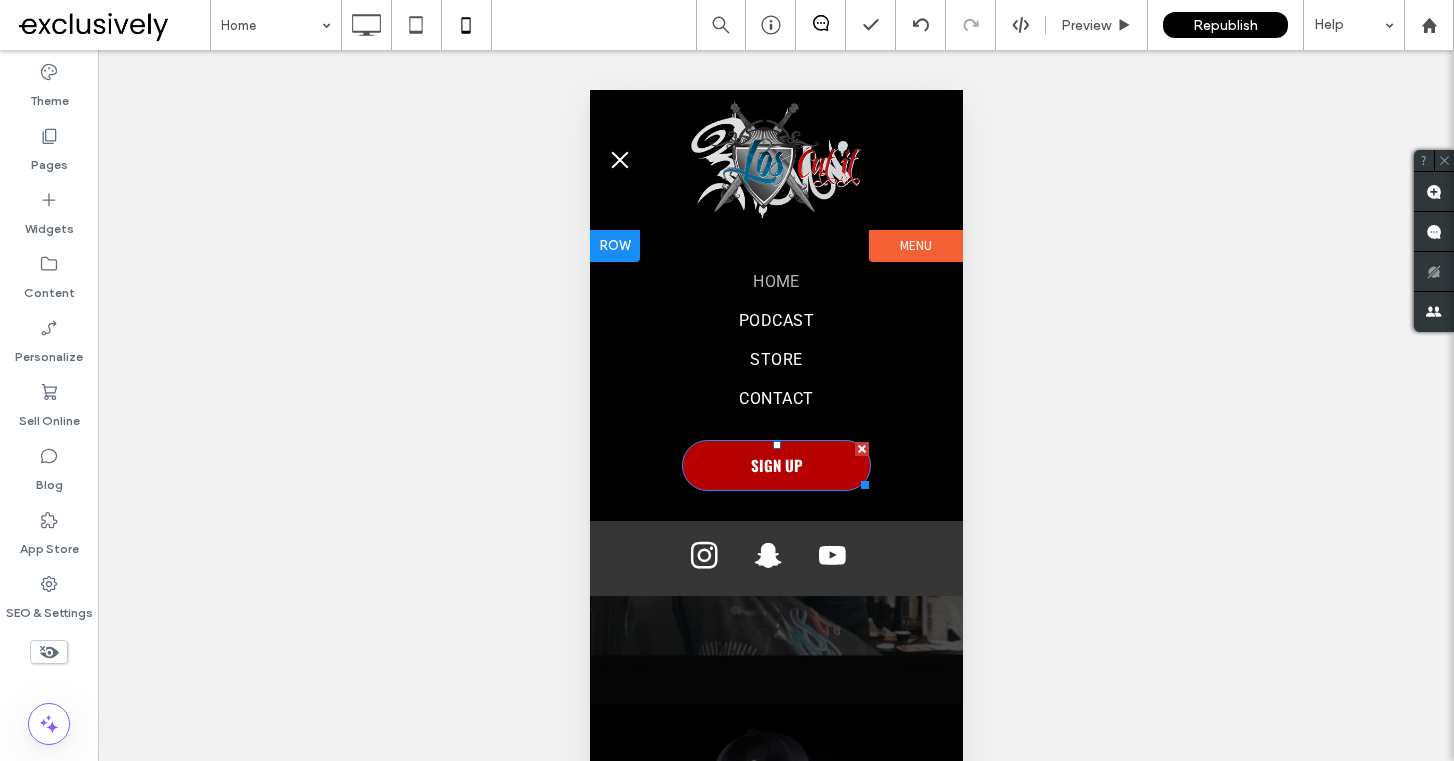 click on "SIGN UP" at bounding box center (775, 465) 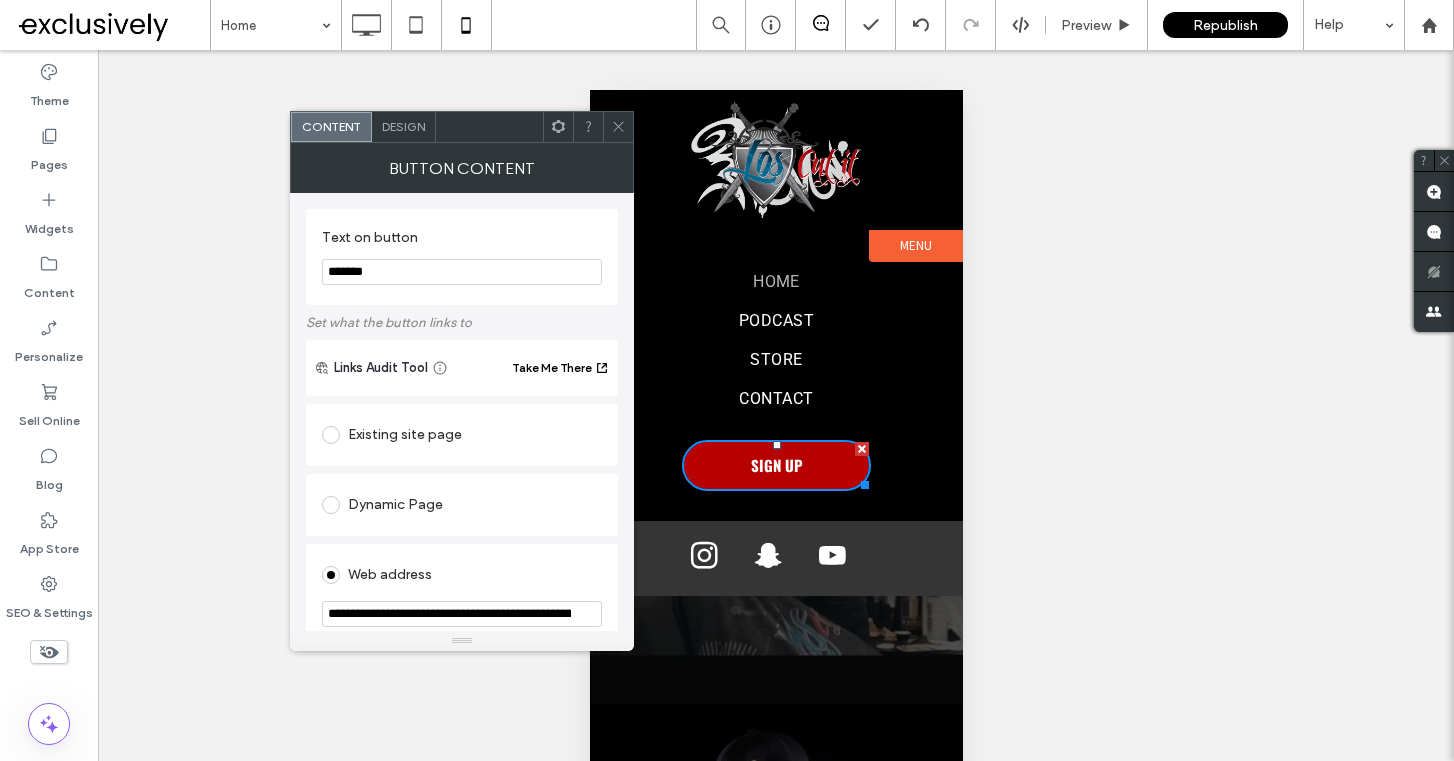 click 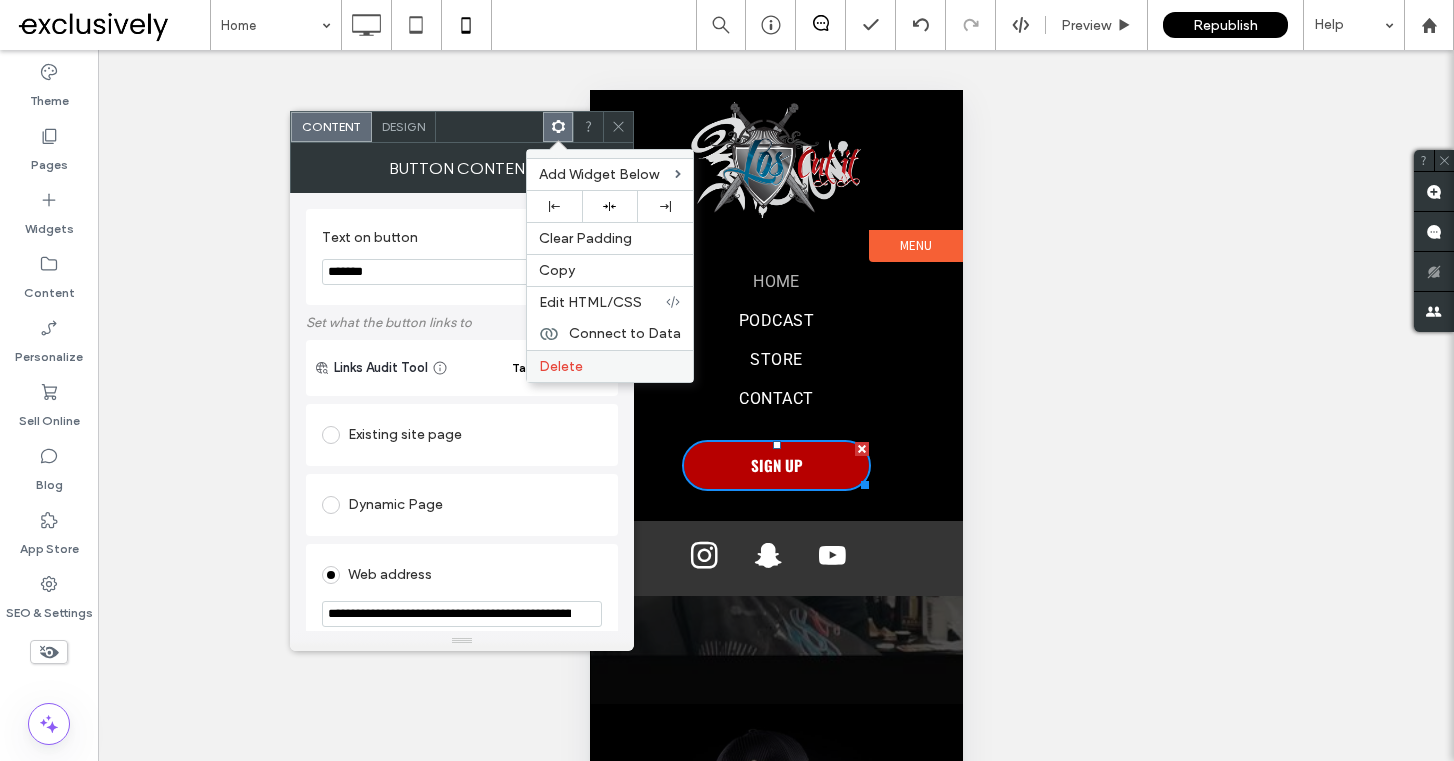 click on "Delete" at bounding box center [610, 366] 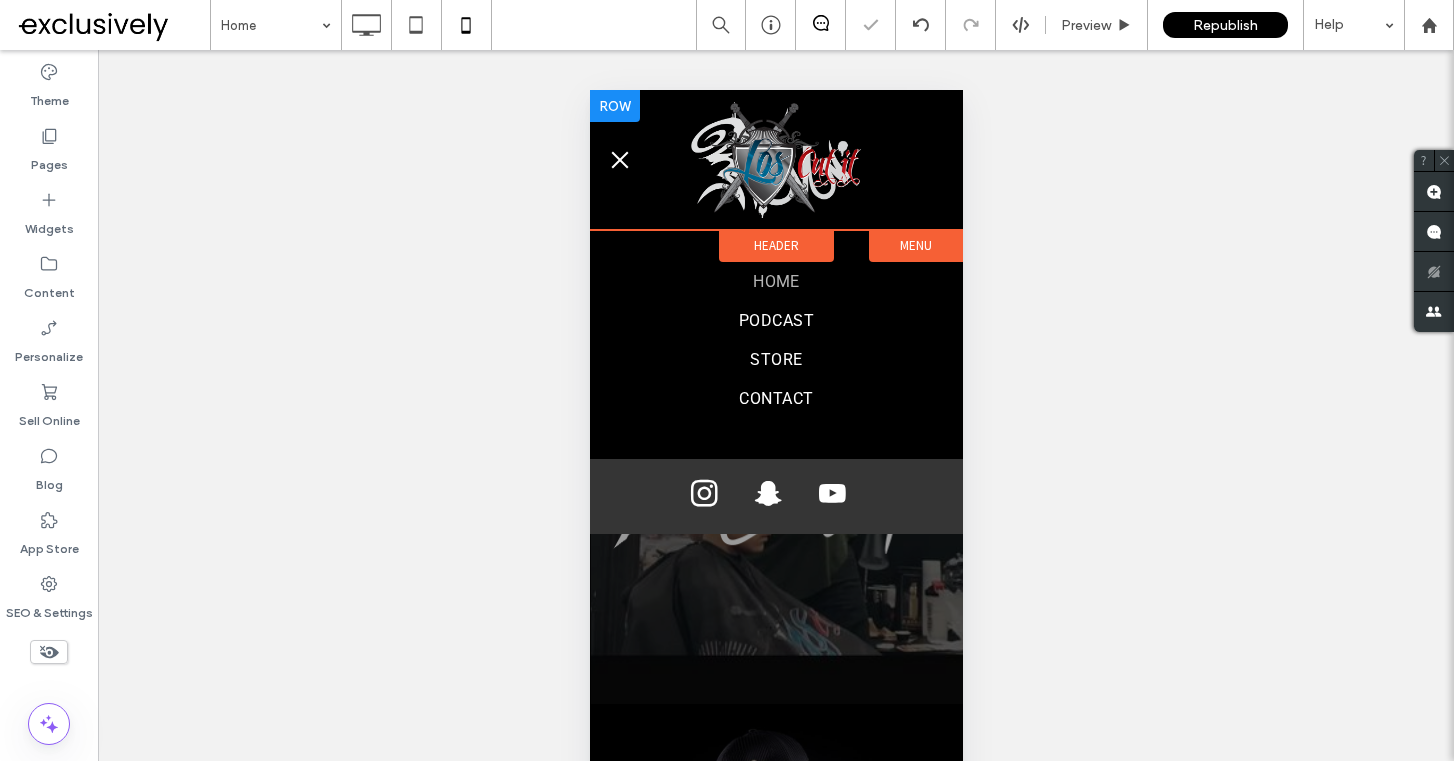 scroll, scrollTop: 0, scrollLeft: 0, axis: both 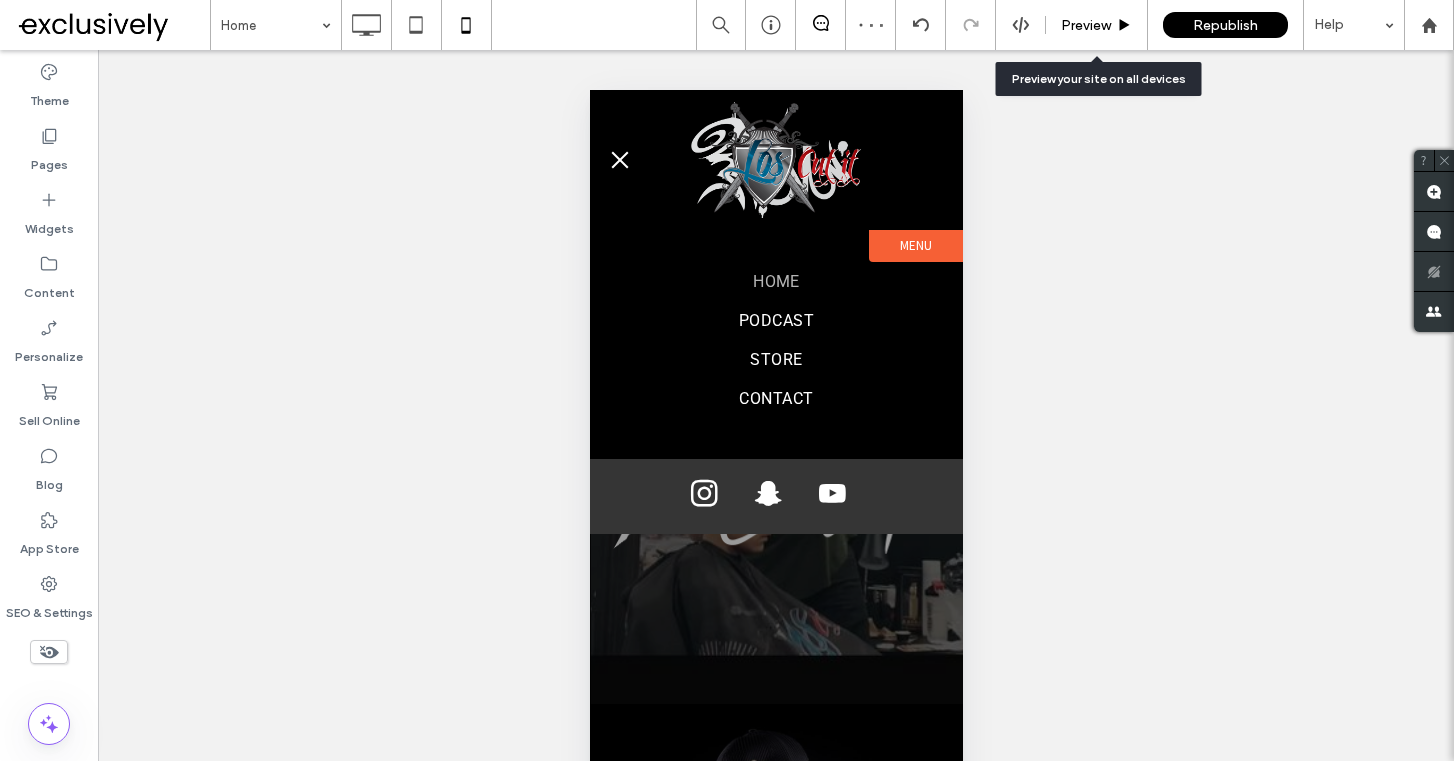click on "Preview" at bounding box center (1086, 25) 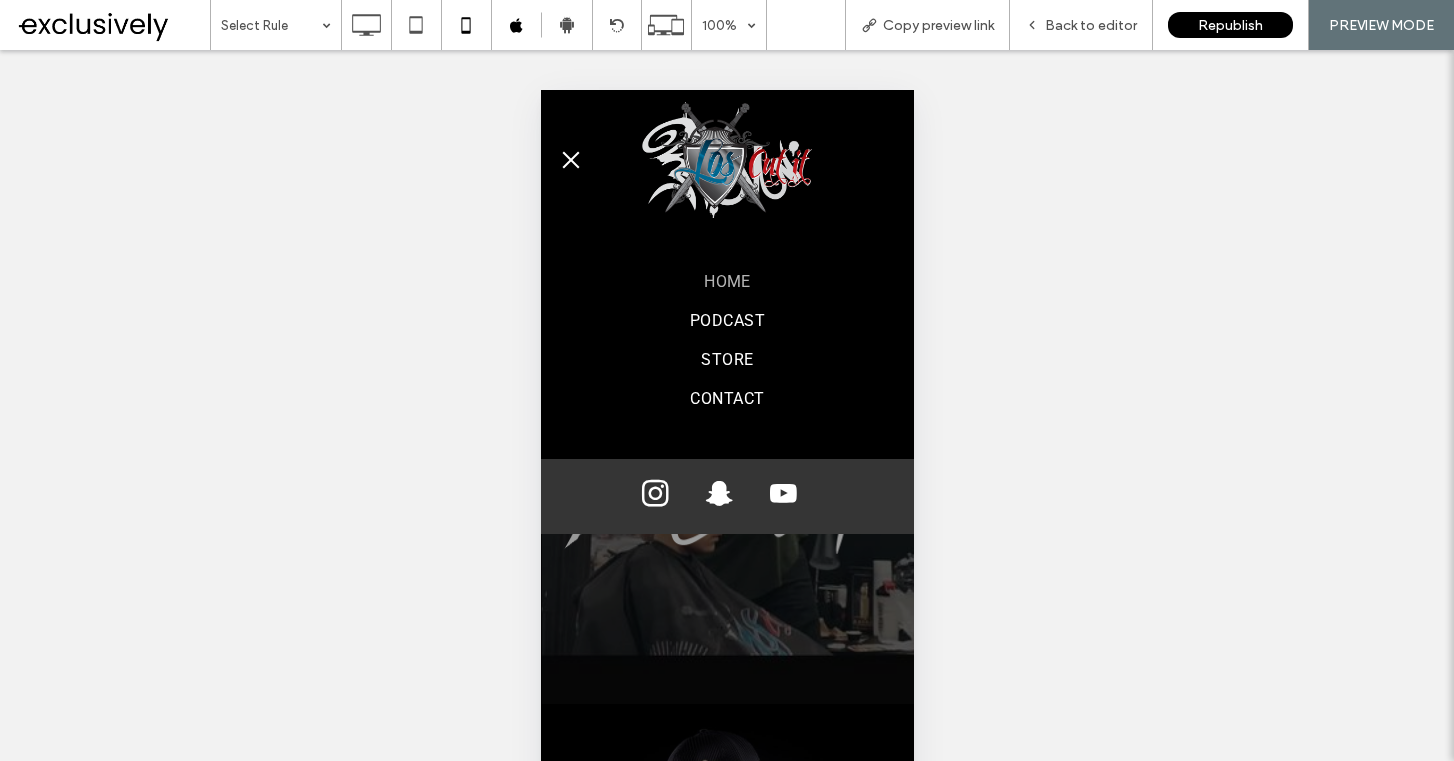 click at bounding box center [570, 160] 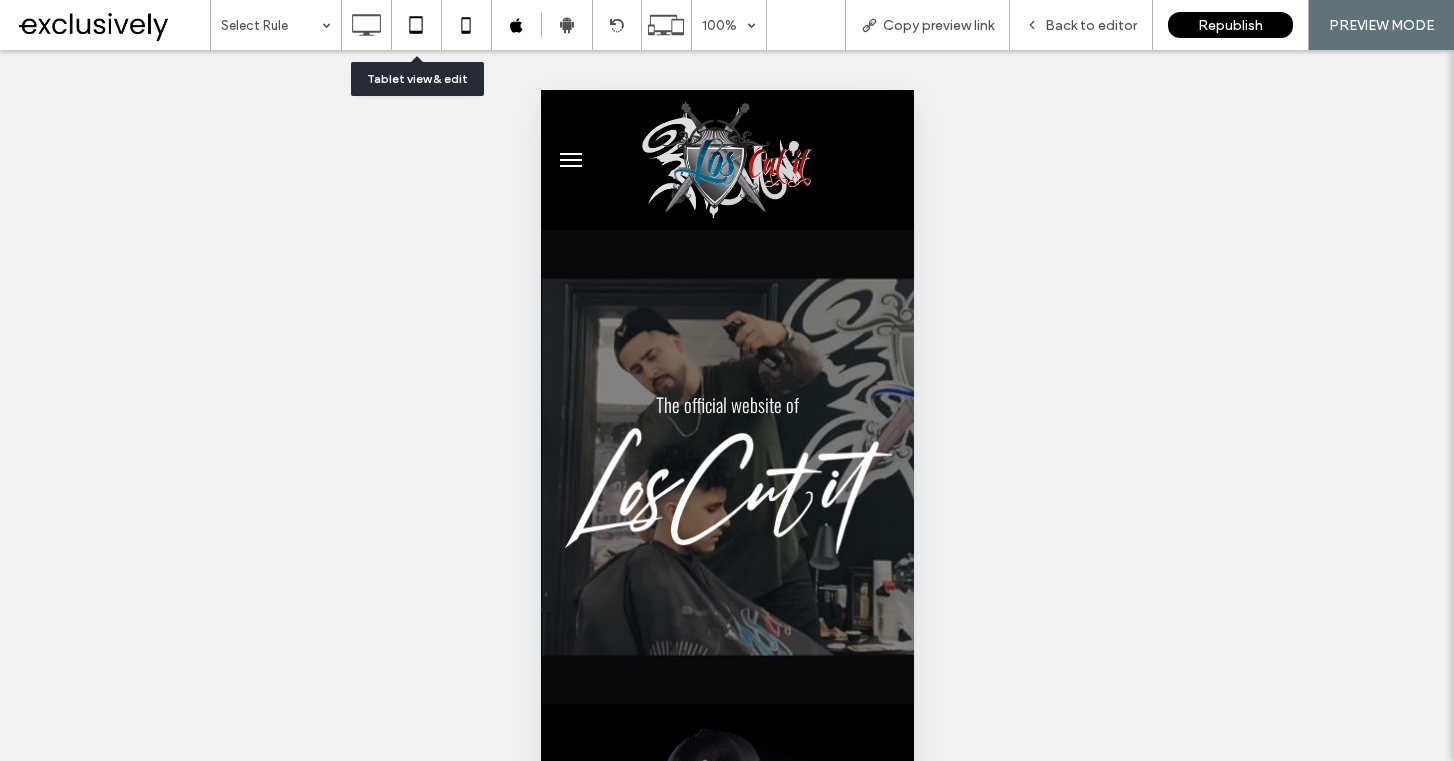 click 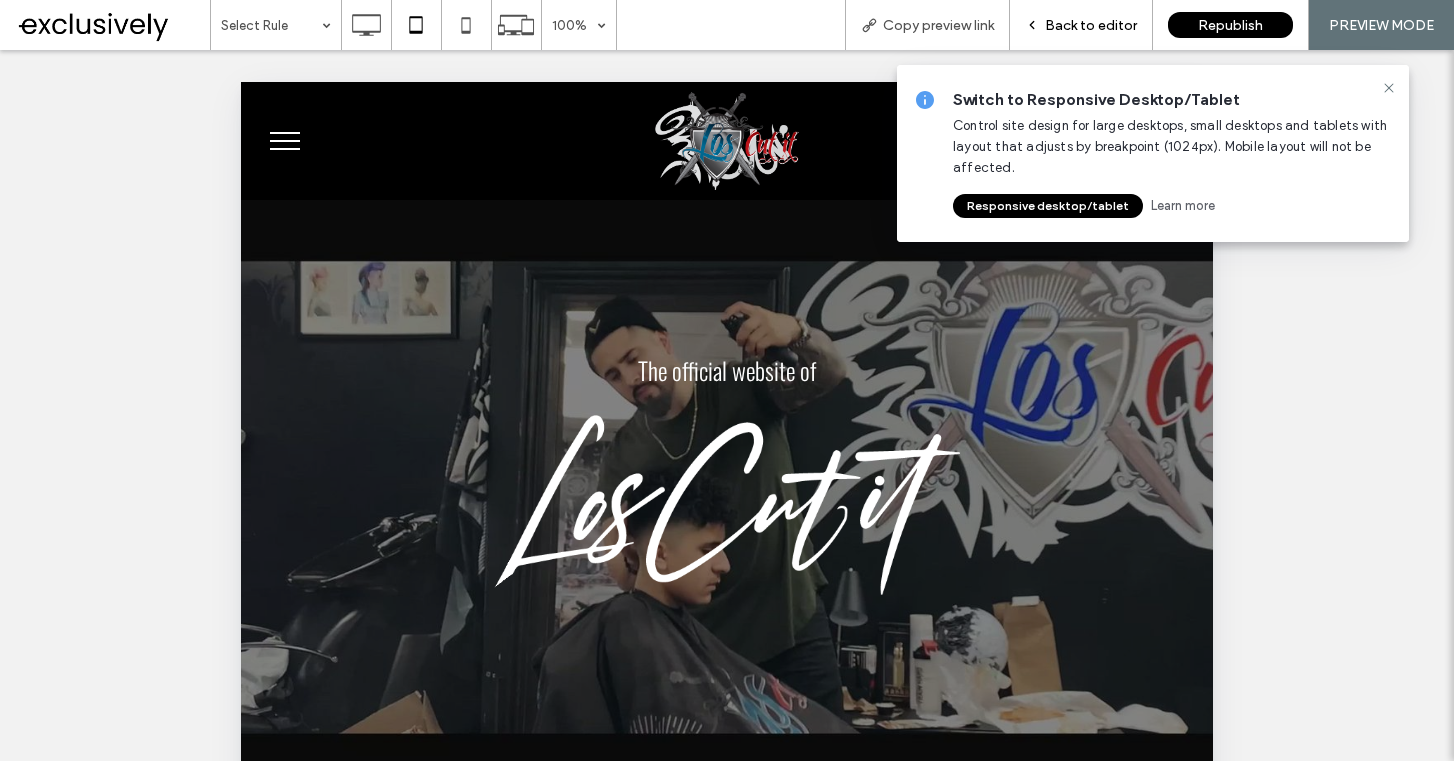 click on "Back to editor" at bounding box center [1091, 25] 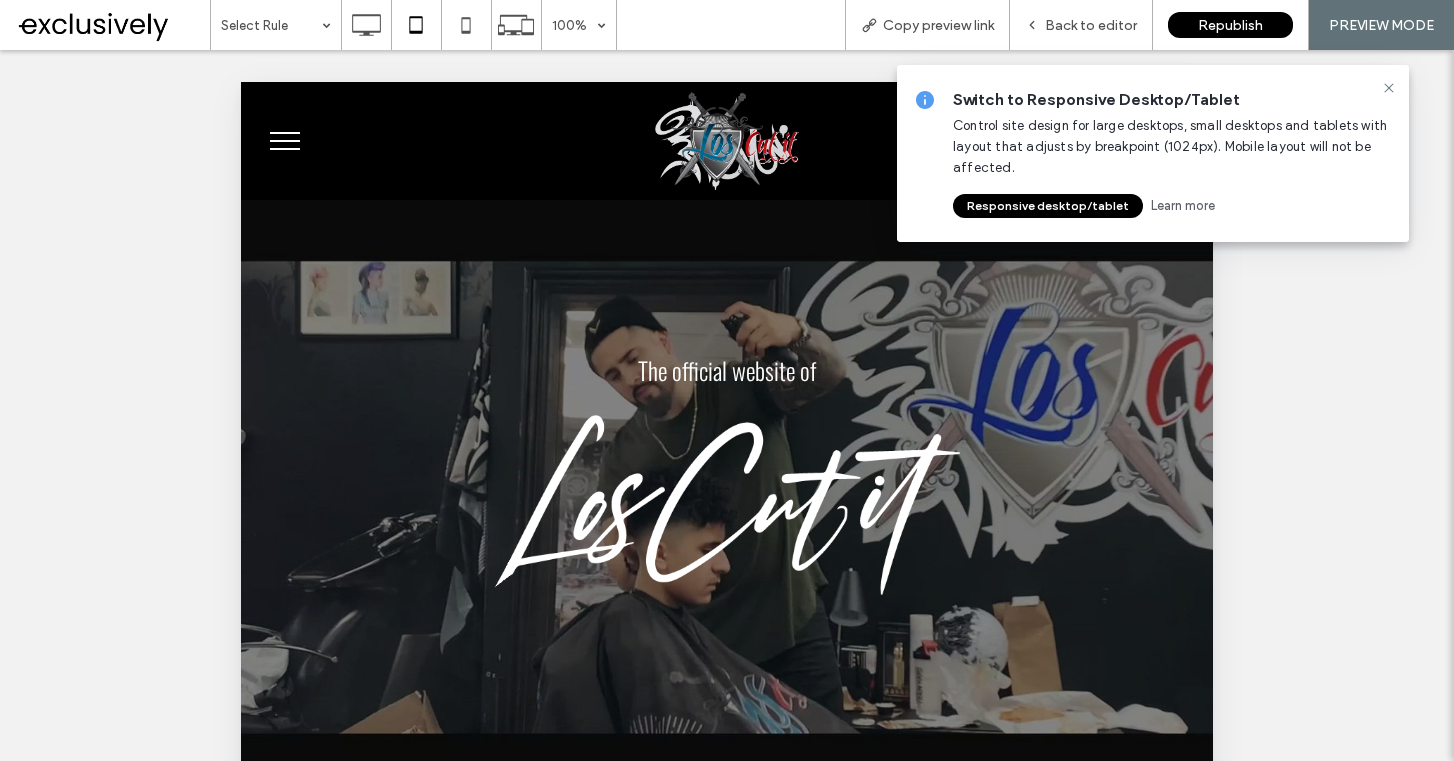 click 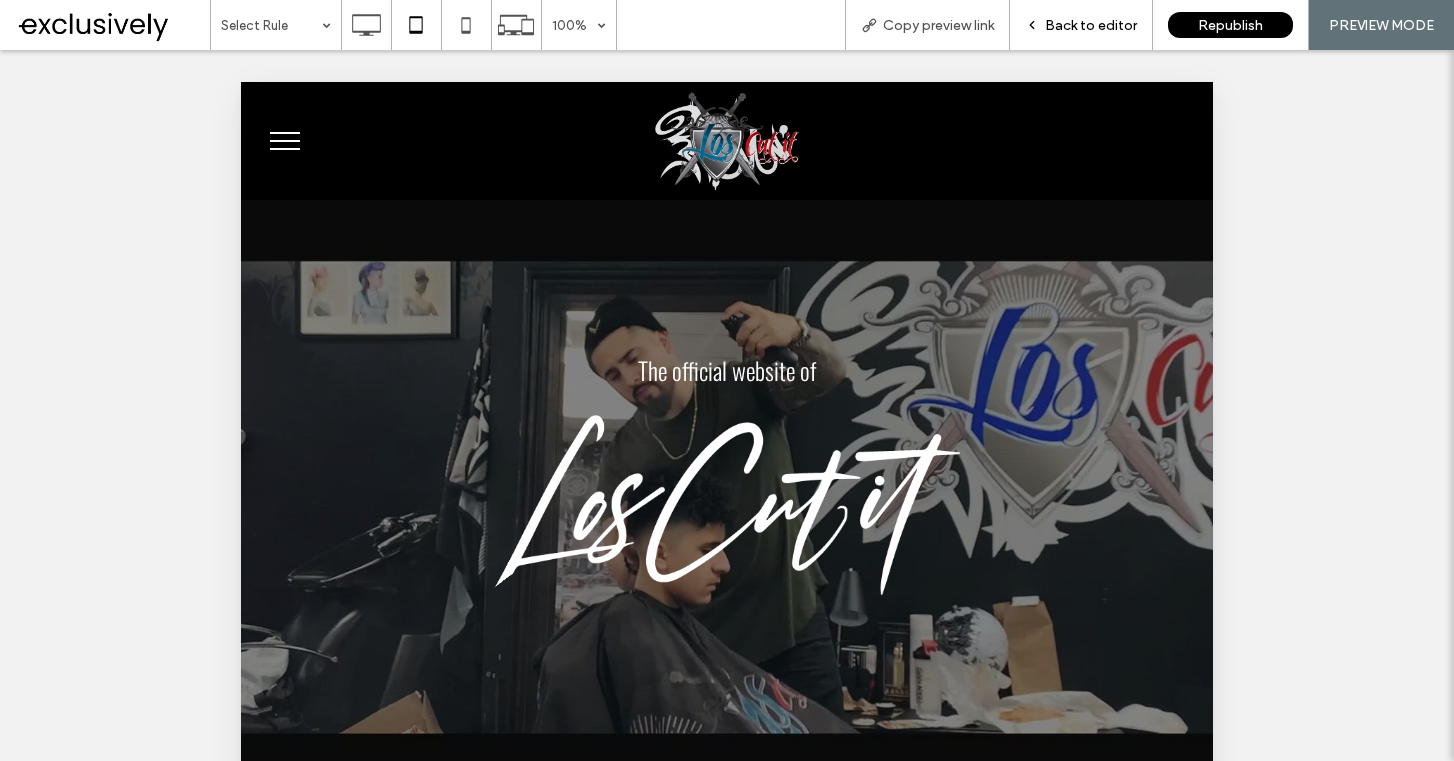 click on "Back to editor" at bounding box center [1091, 25] 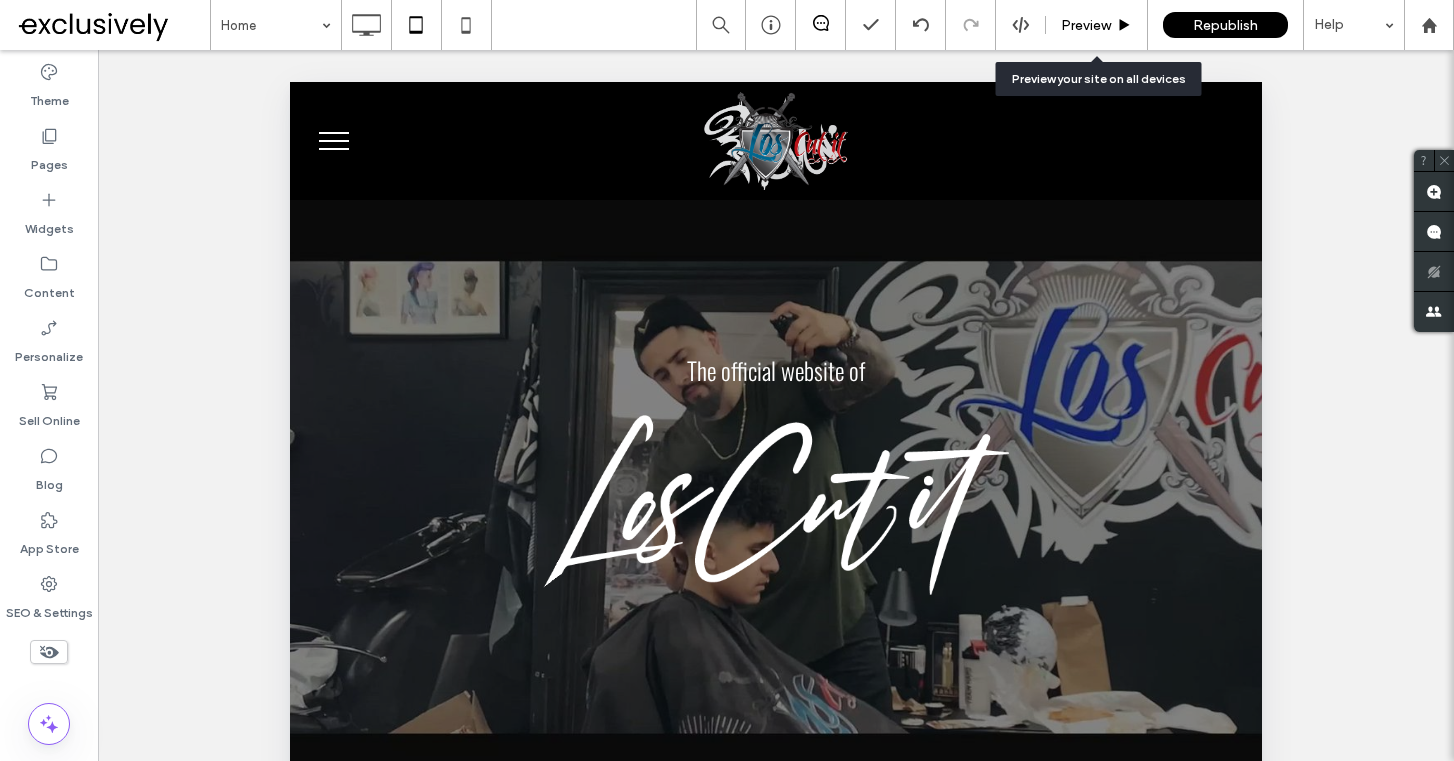 click on "Preview" at bounding box center [1086, 25] 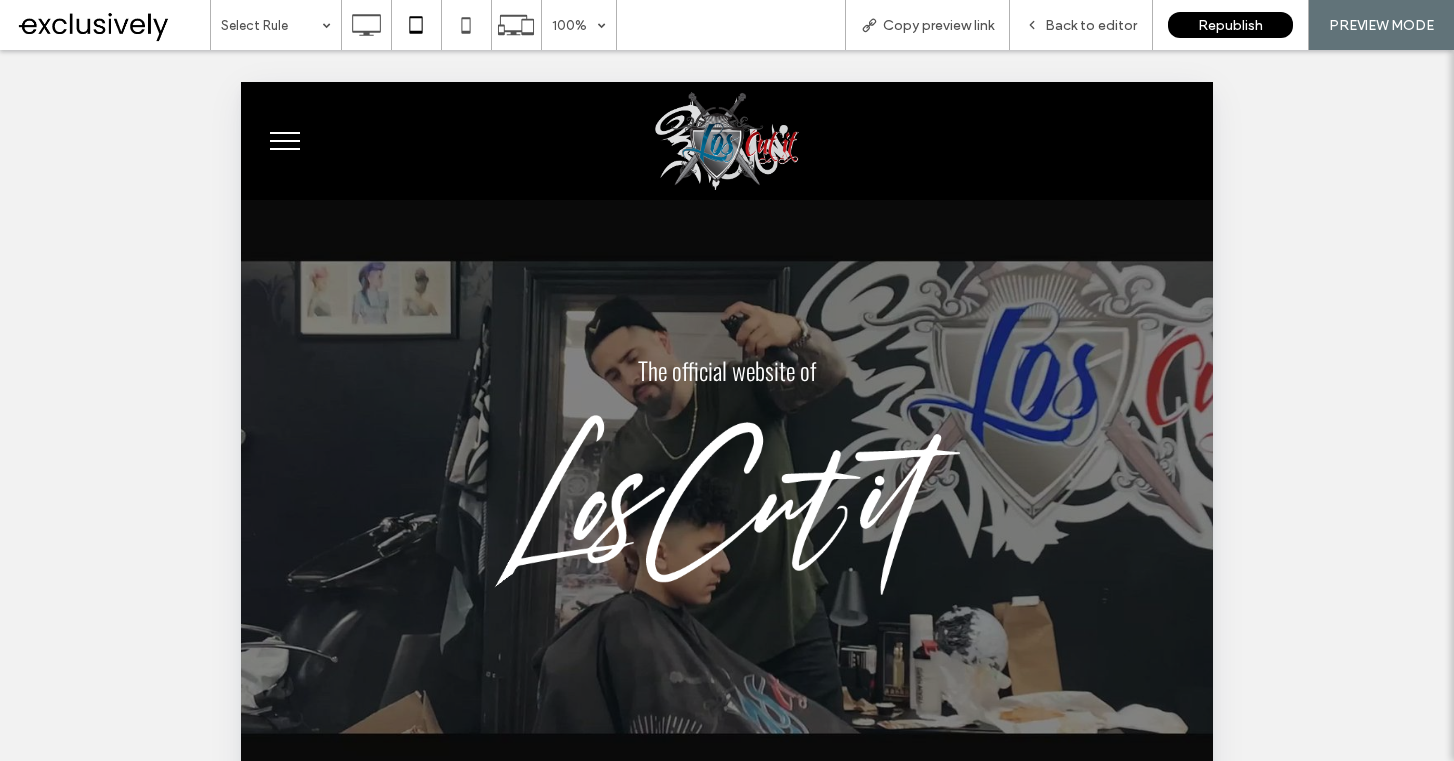 click at bounding box center (285, 133) 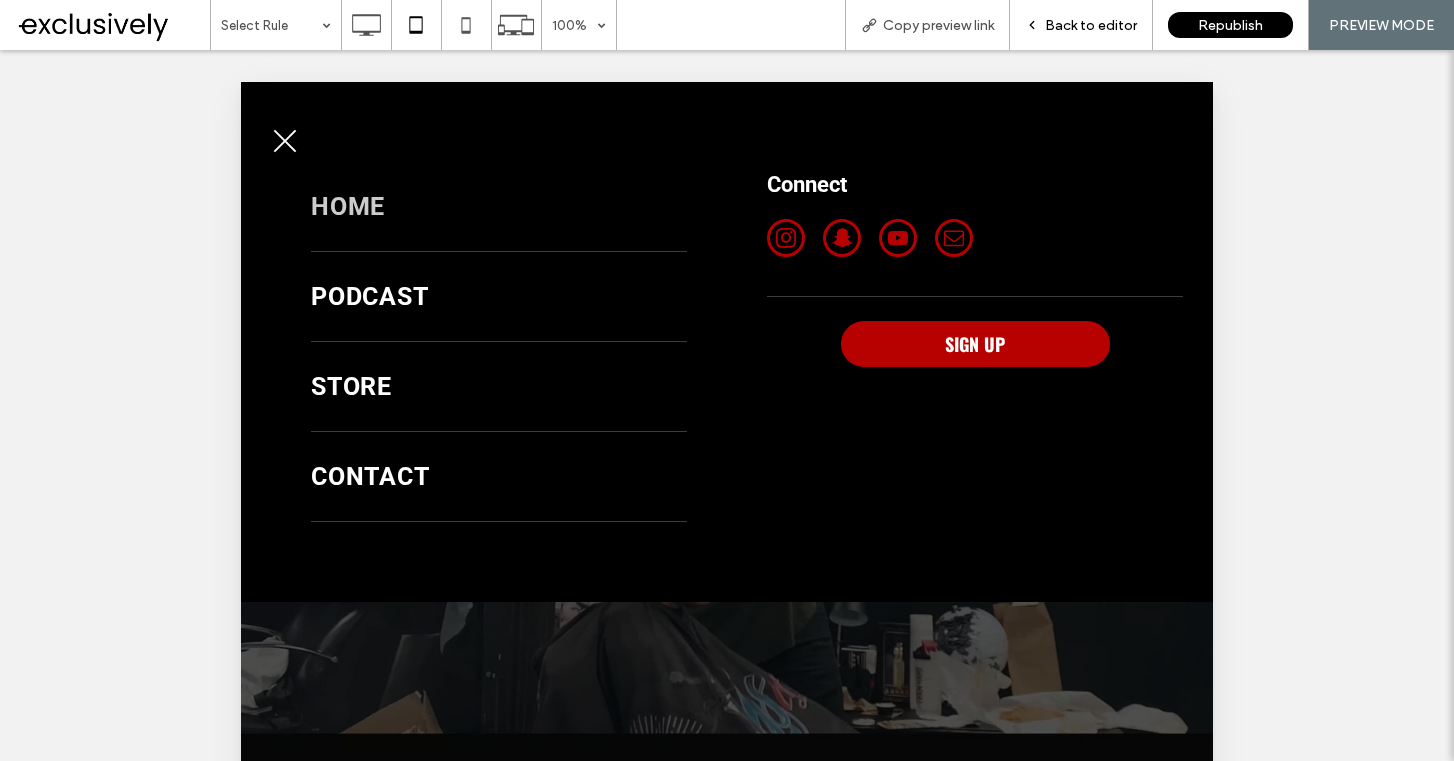 click on "Back to editor" at bounding box center (1091, 25) 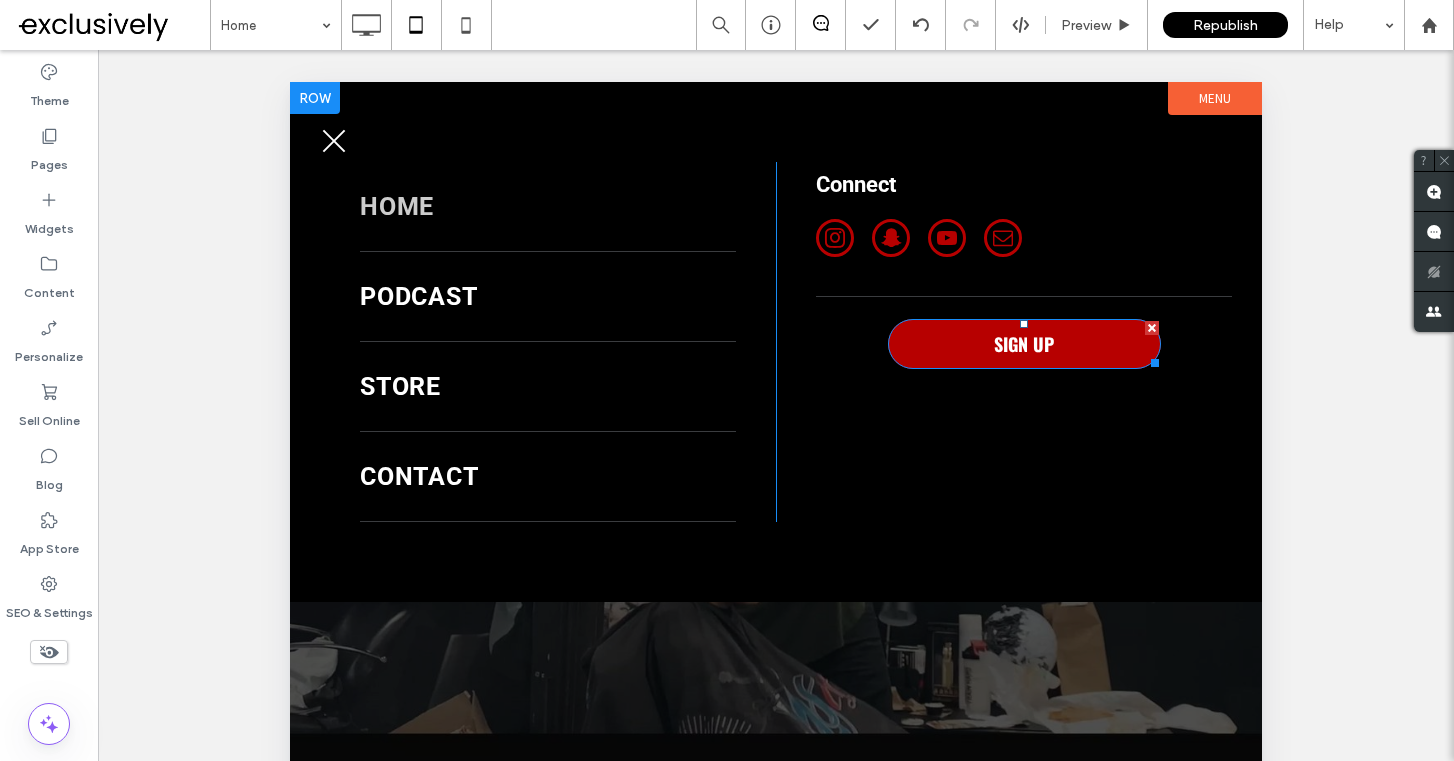 click on "SIGN UP" at bounding box center [1024, 344] 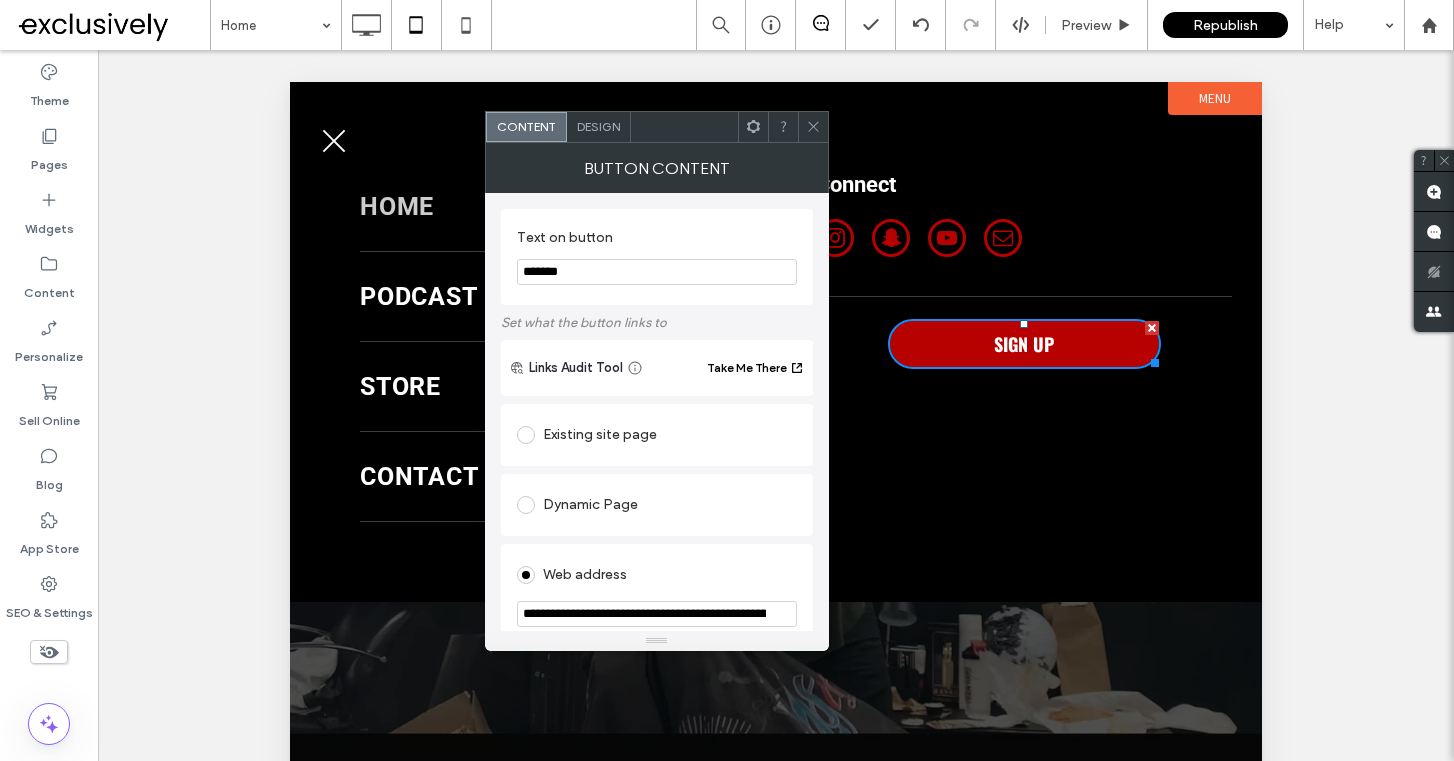 click 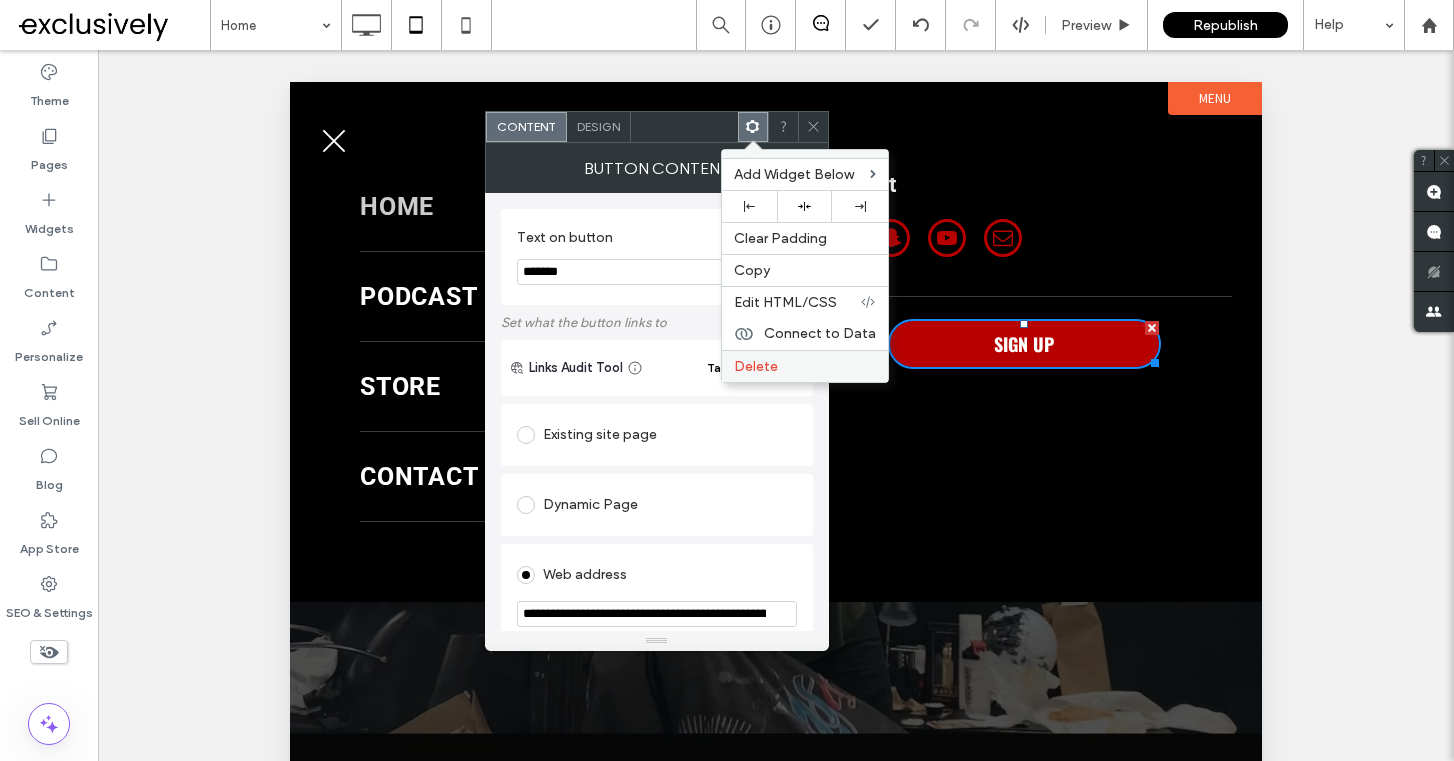 click on "Delete" at bounding box center (805, 366) 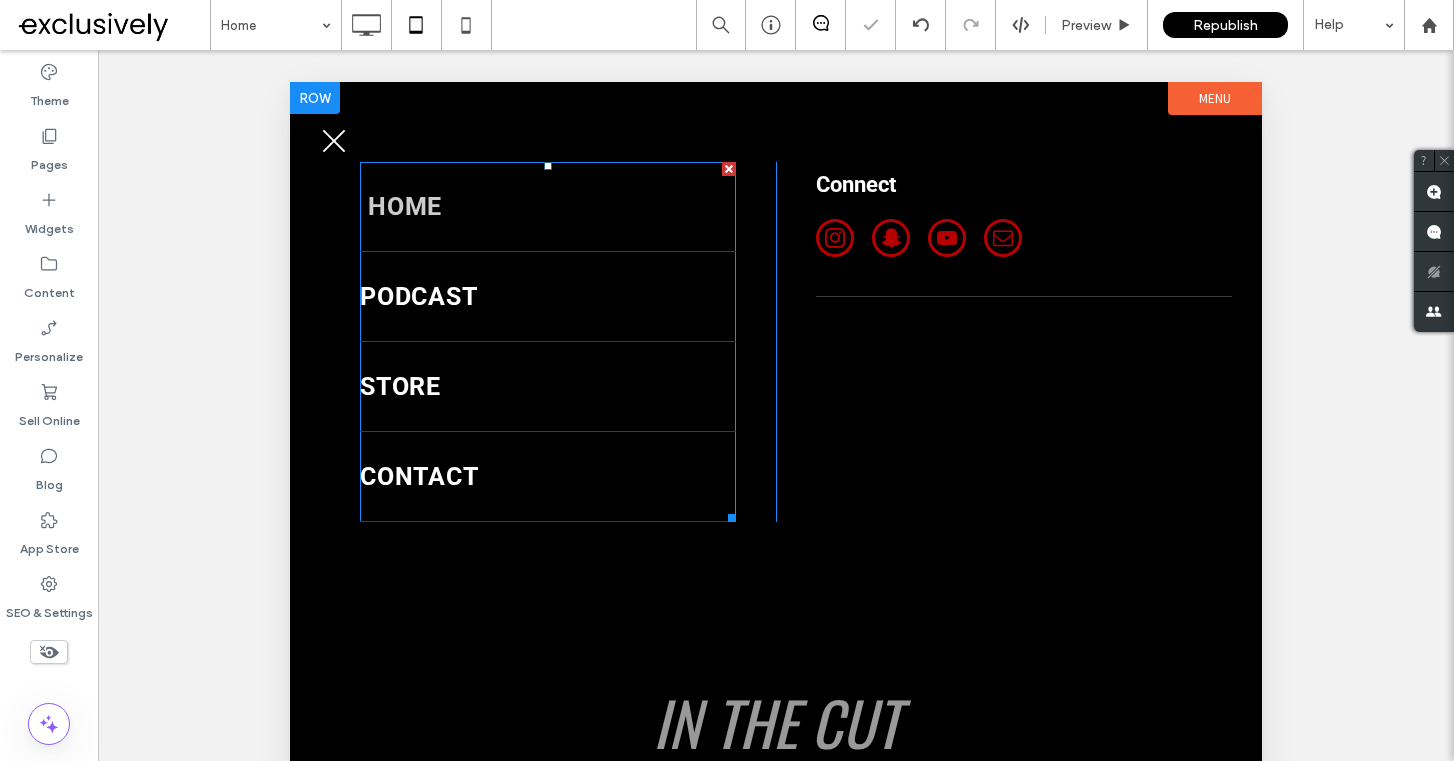 scroll, scrollTop: 946, scrollLeft: 0, axis: vertical 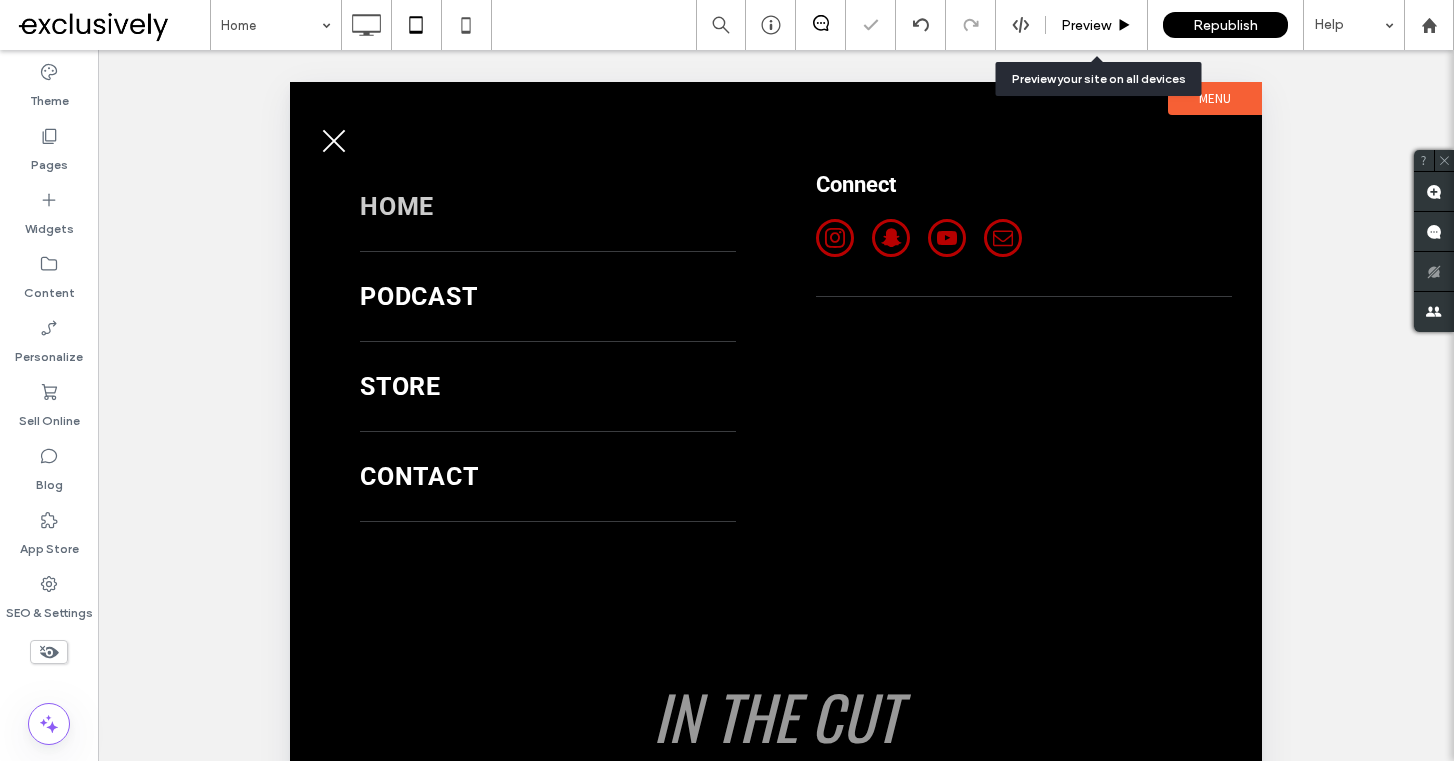 click on "Preview" at bounding box center [1086, 25] 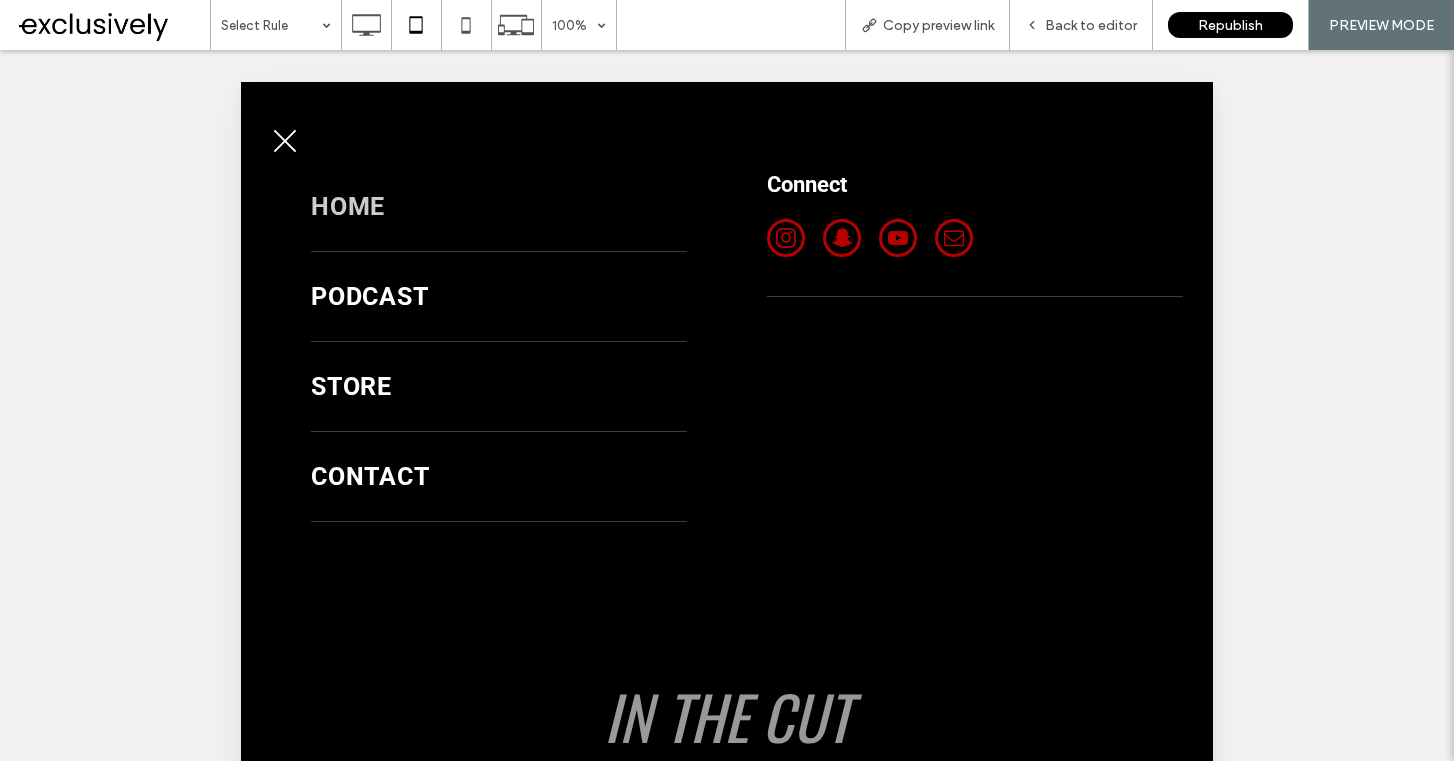 click at bounding box center [285, 141] 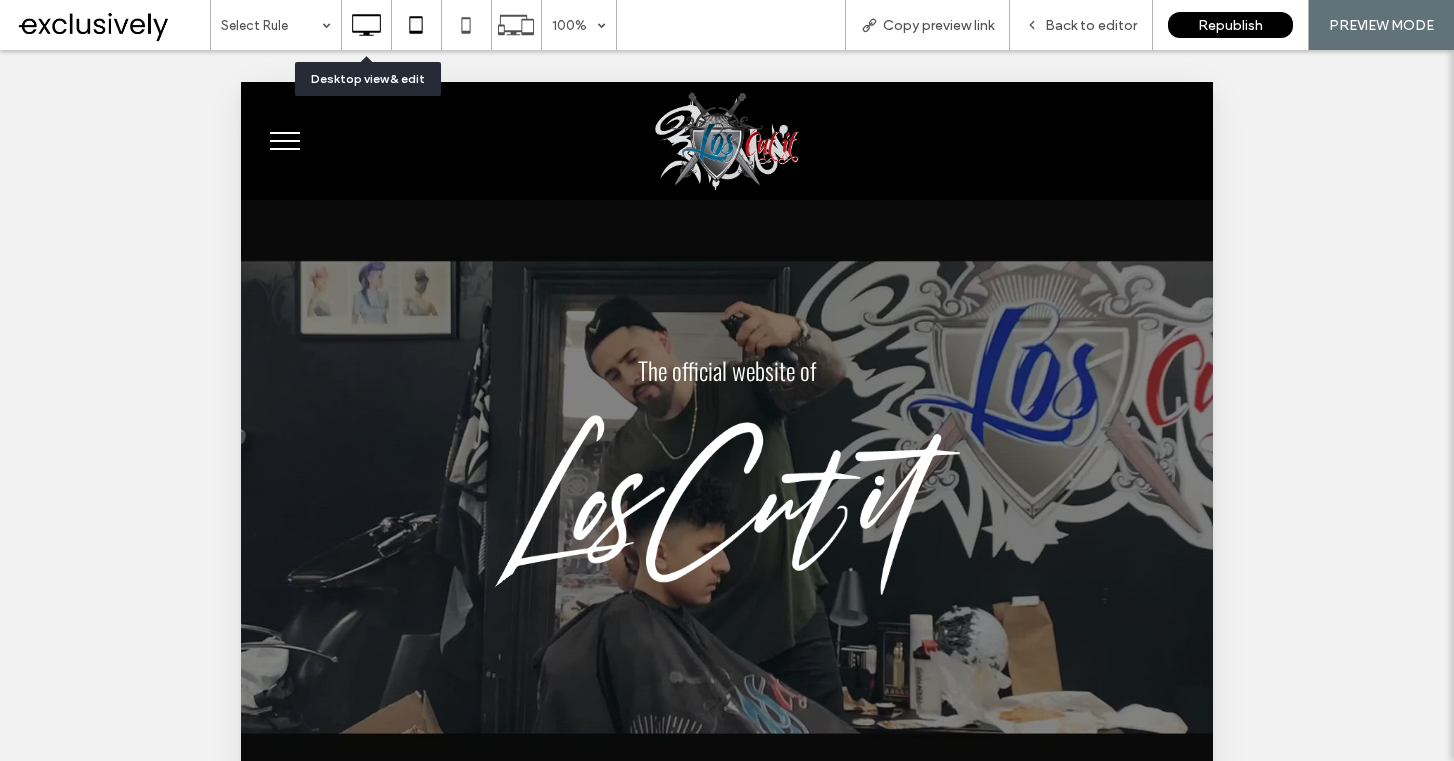 click 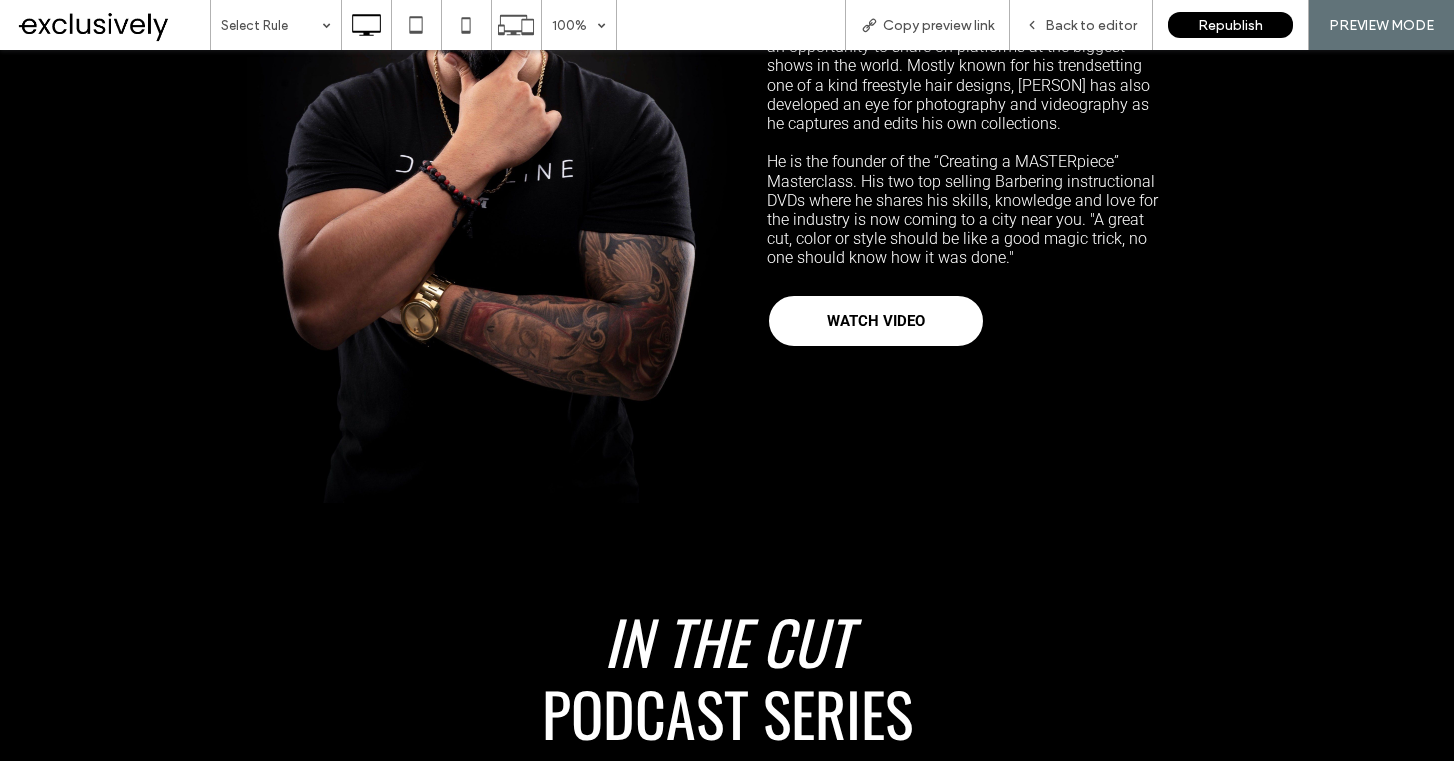 scroll, scrollTop: 0, scrollLeft: 0, axis: both 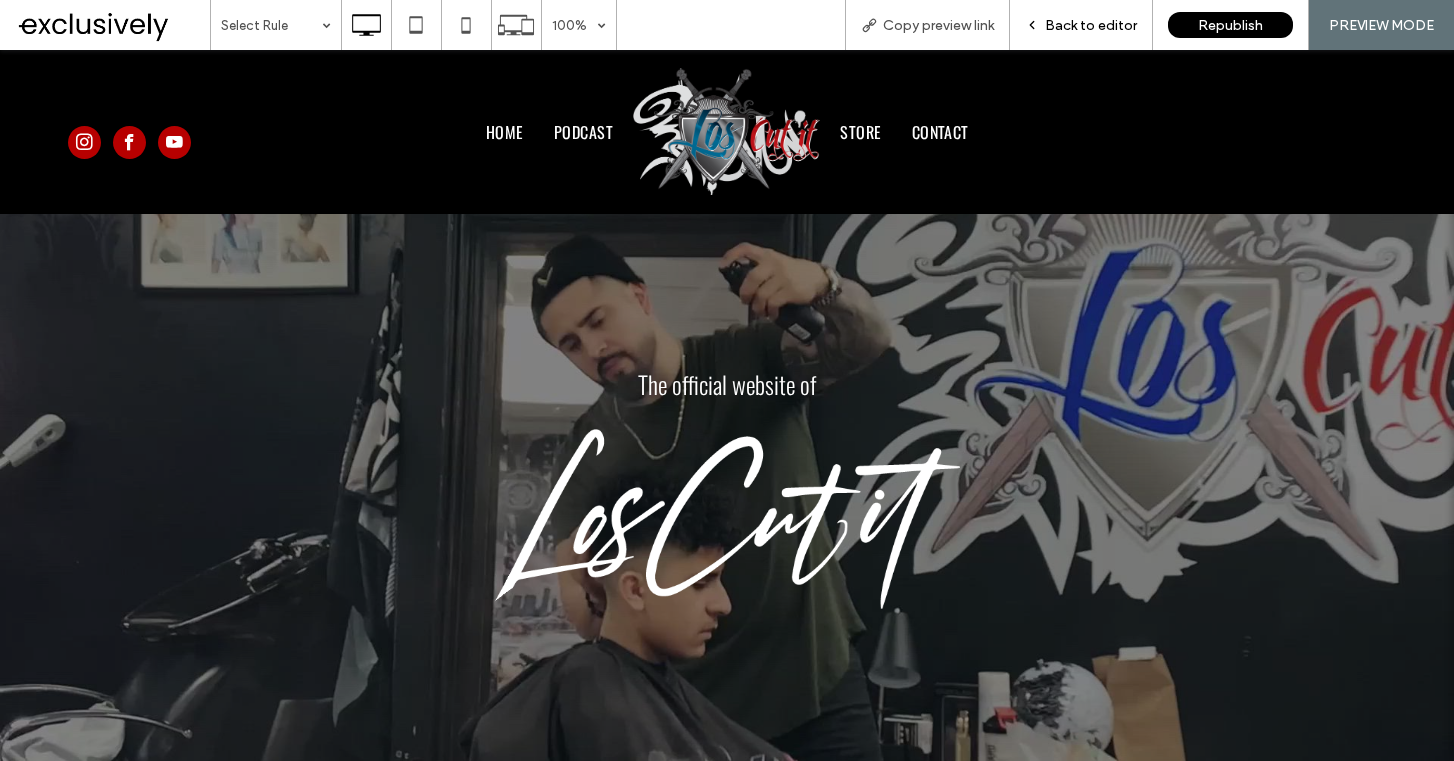 click on "Back to editor" at bounding box center (1081, 25) 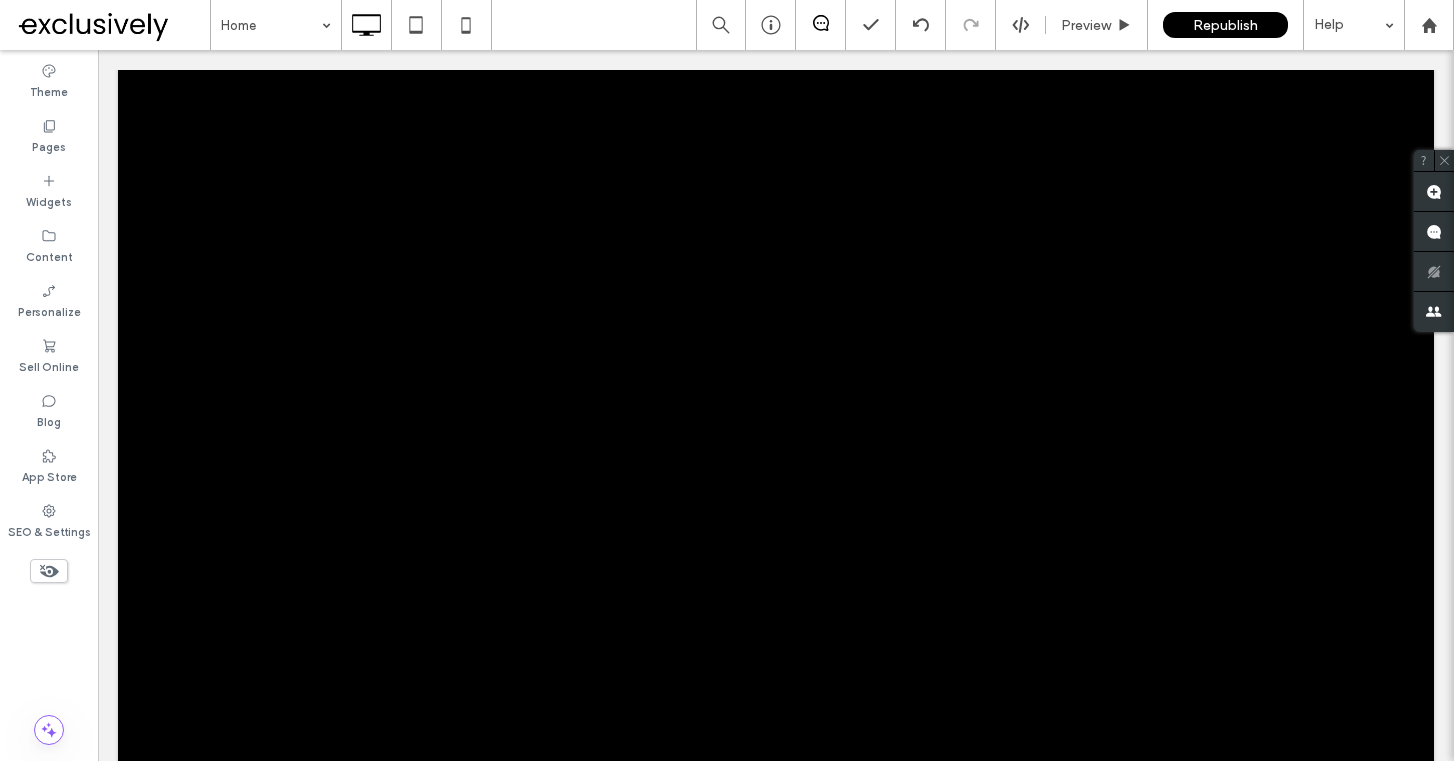 scroll, scrollTop: 2060, scrollLeft: 0, axis: vertical 